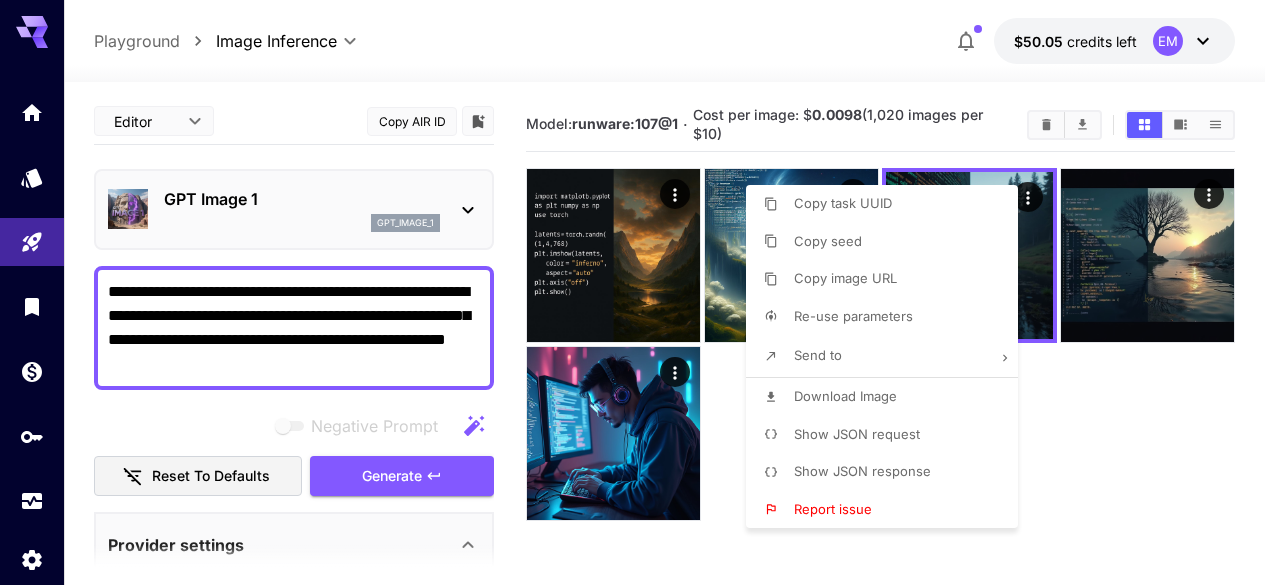 scroll, scrollTop: 0, scrollLeft: 0, axis: both 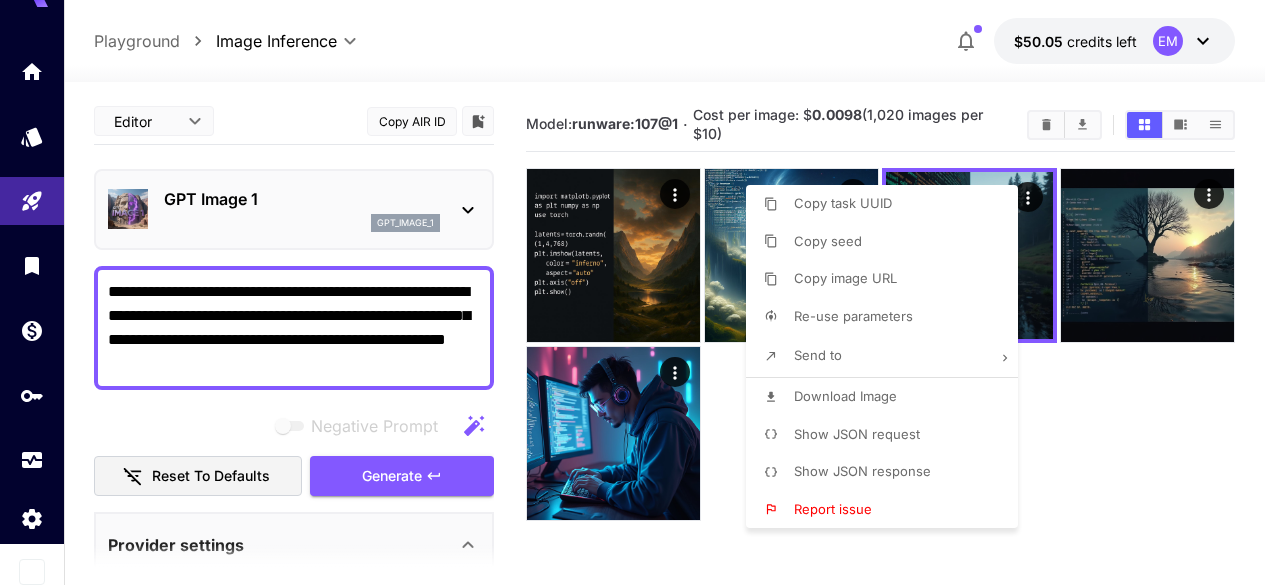 click at bounding box center [640, 292] 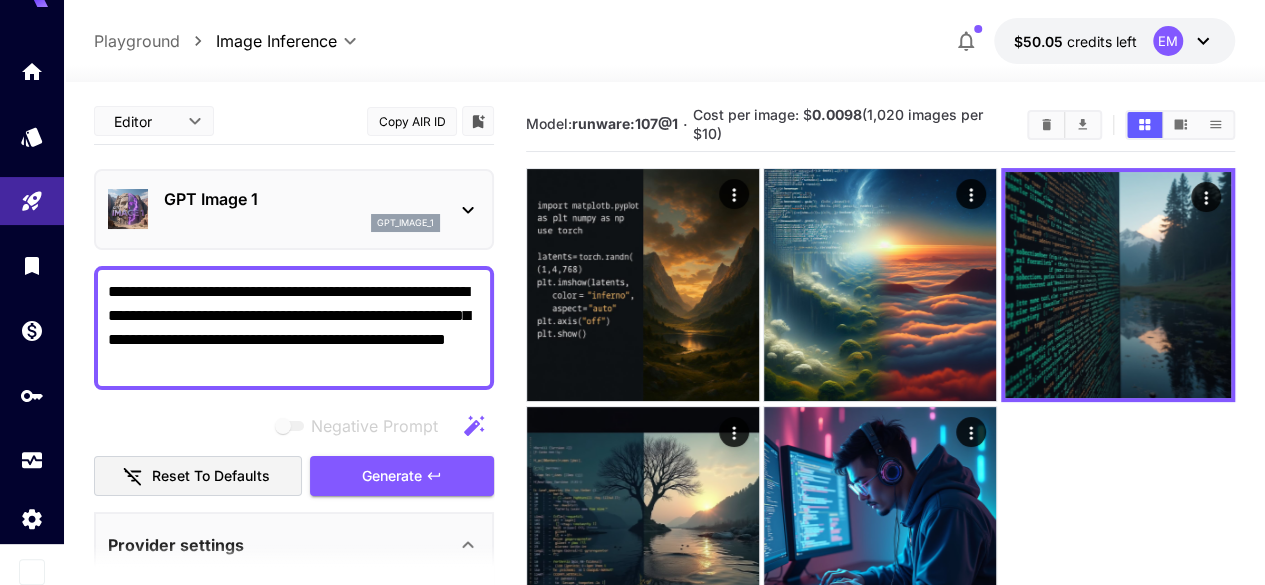 click on "Playground" at bounding box center (137, 41) 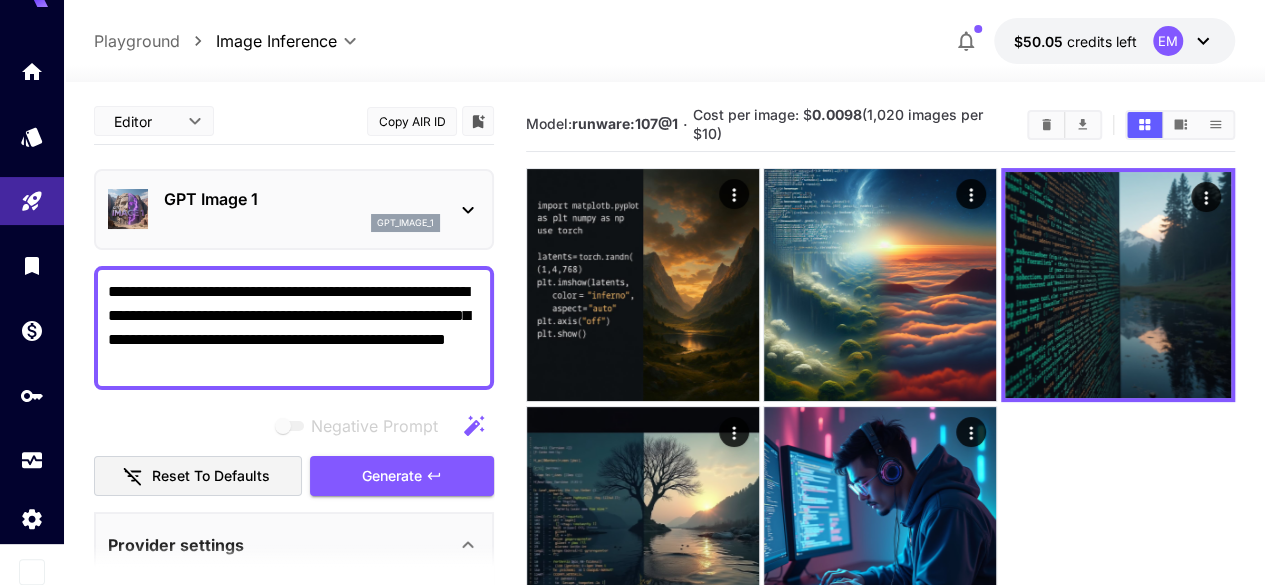 click on "Playground" at bounding box center [137, 41] 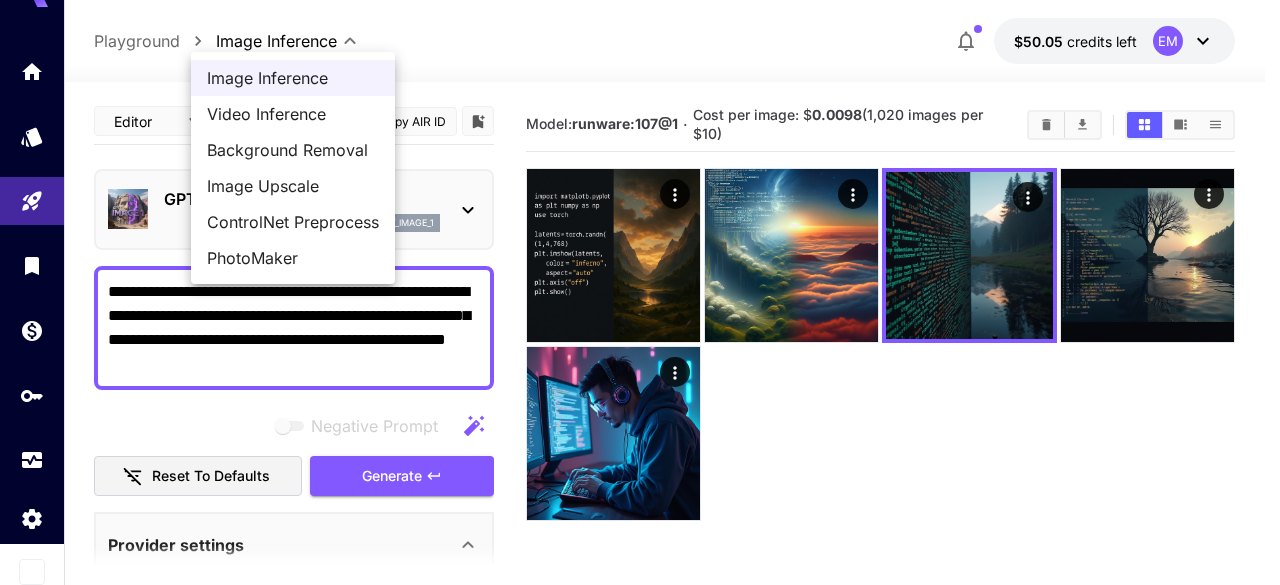 click on "**********" at bounding box center [640, 371] 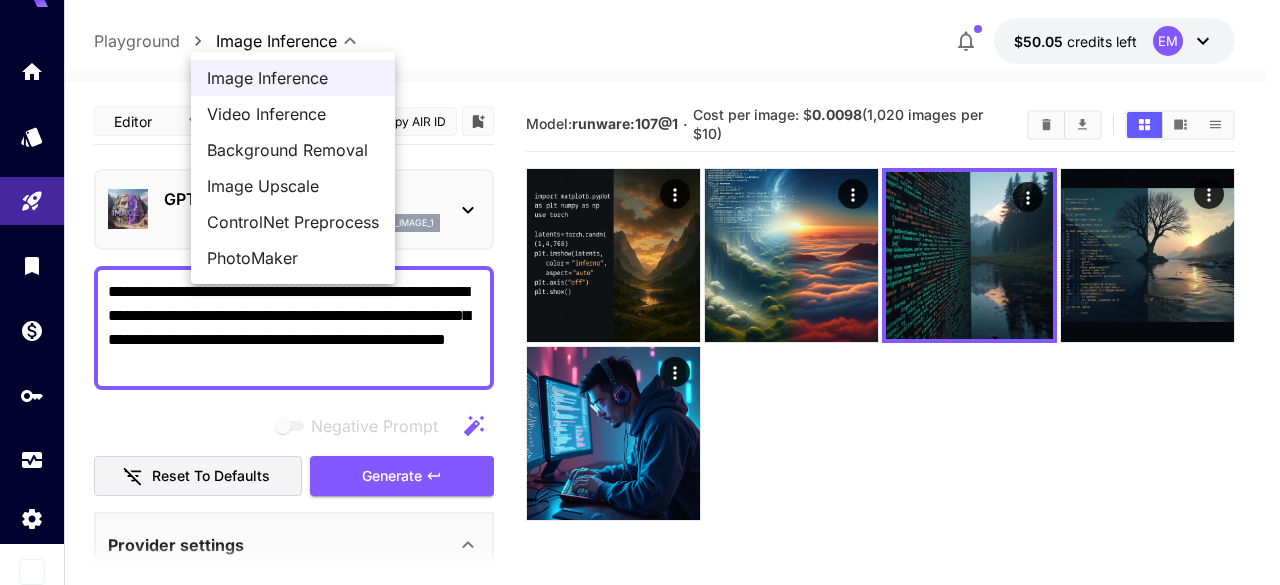 click at bounding box center [640, 292] 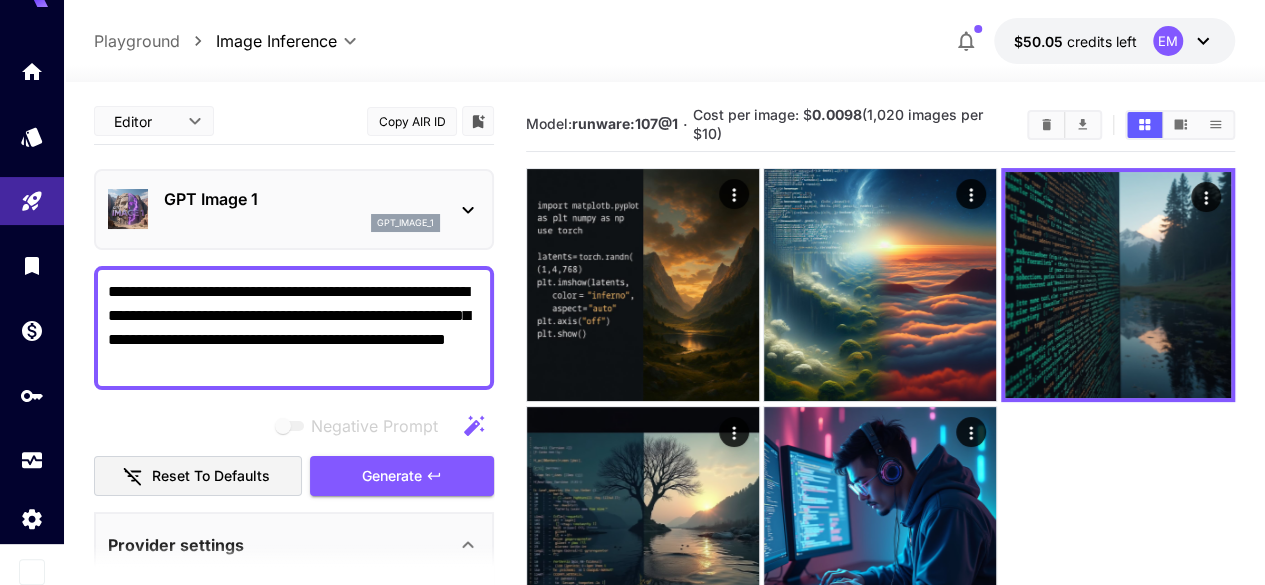 click on "GPT Image 1 gpt_image_1" at bounding box center [302, 209] 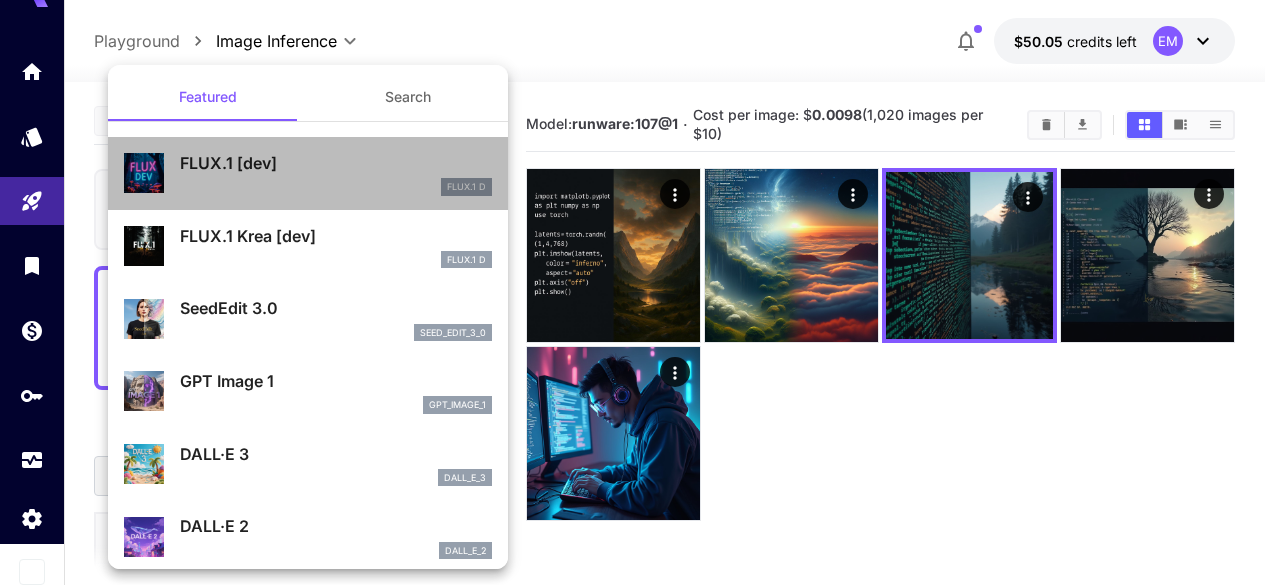 click on "FLUX.1 [dev]" at bounding box center (336, 163) 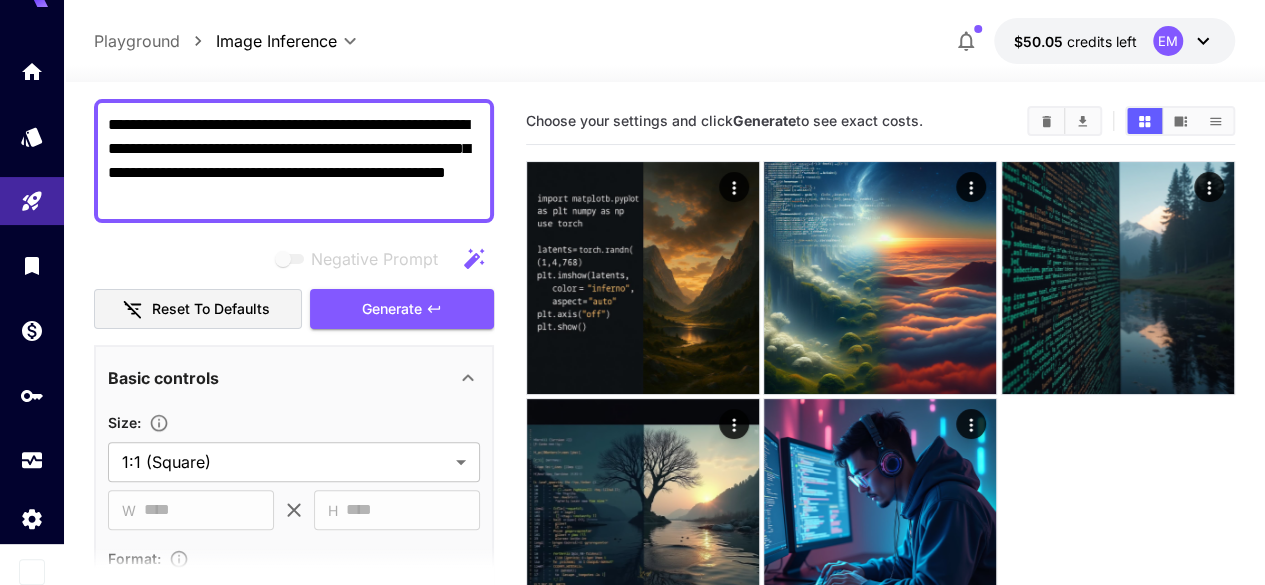 scroll, scrollTop: 171, scrollLeft: 0, axis: vertical 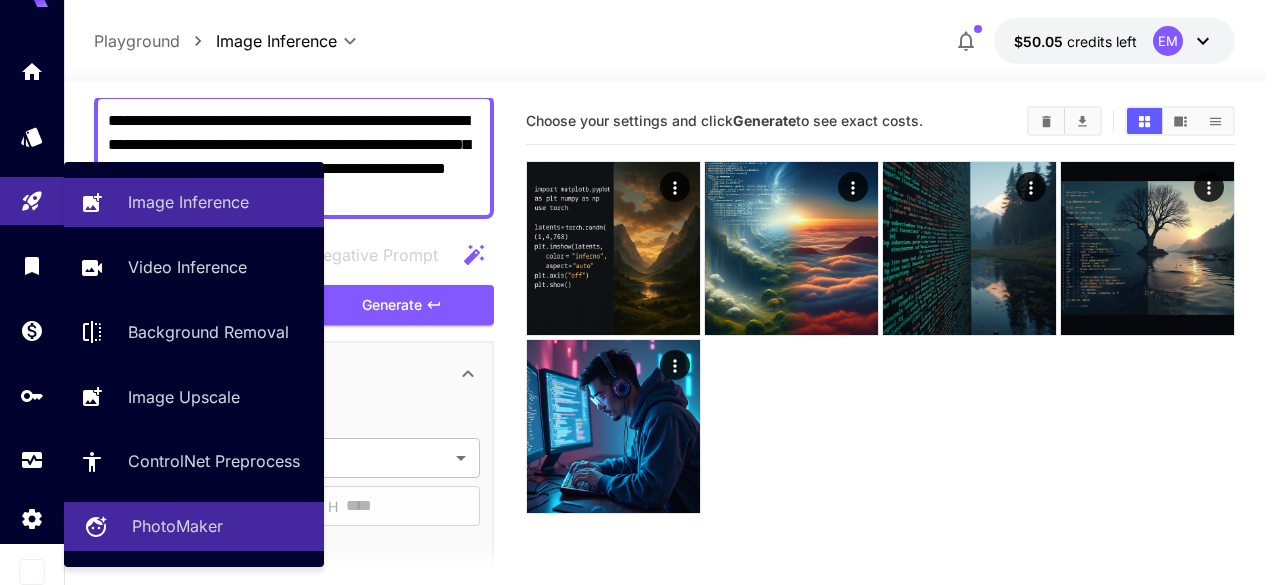 click on "PhotoMaker" at bounding box center (194, 526) 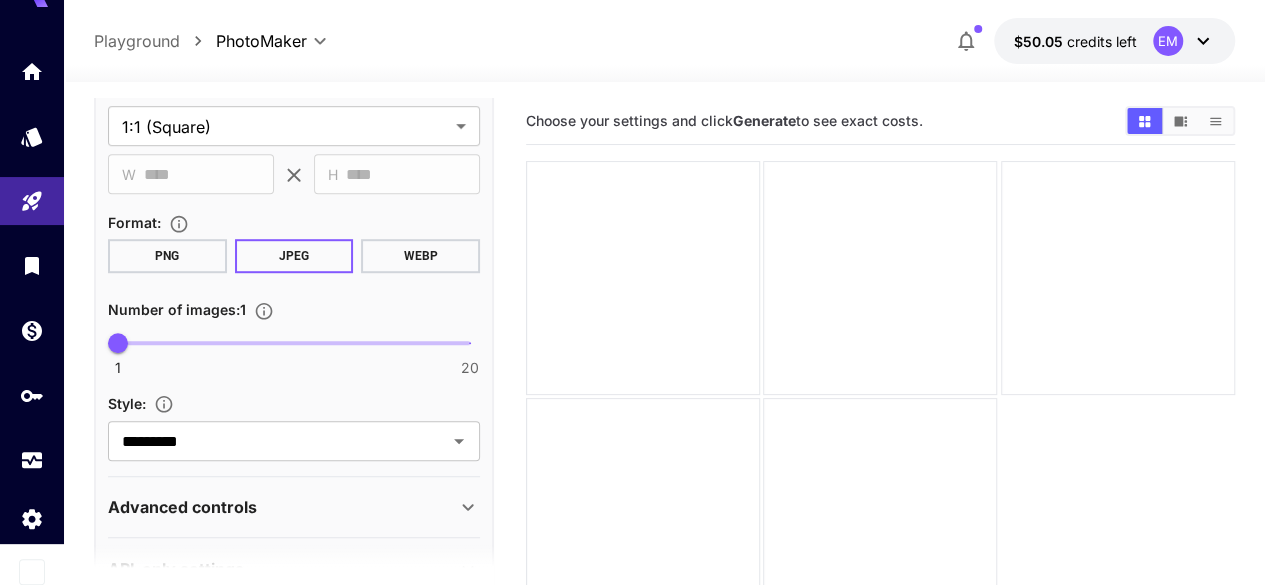 scroll, scrollTop: 674, scrollLeft: 0, axis: vertical 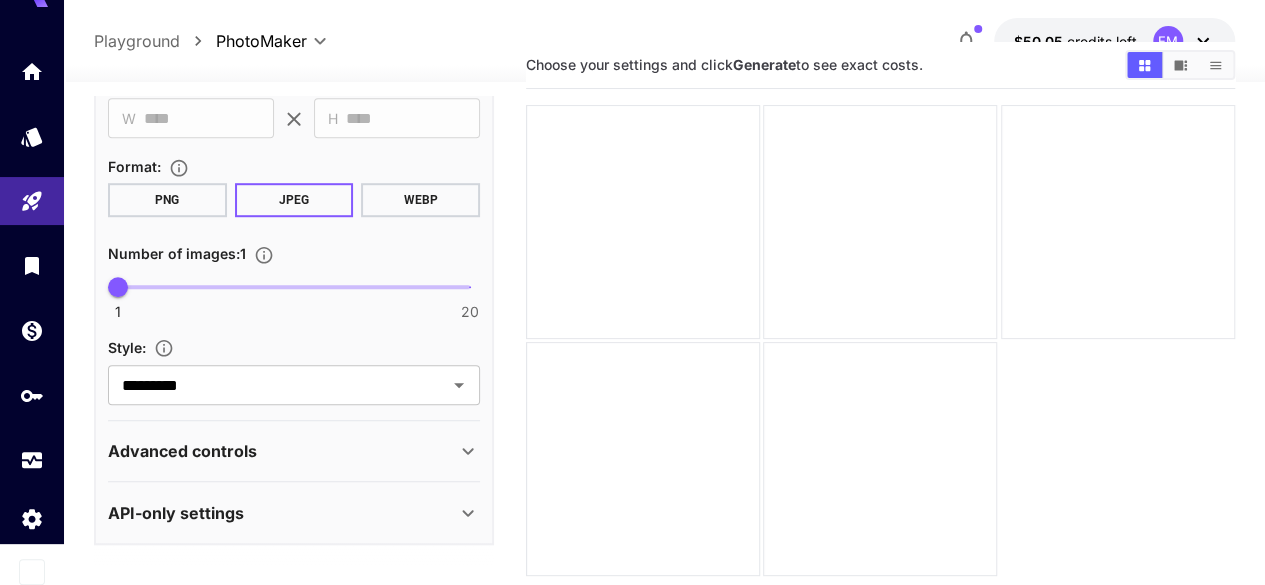 click on "Advanced controls" at bounding box center [282, 451] 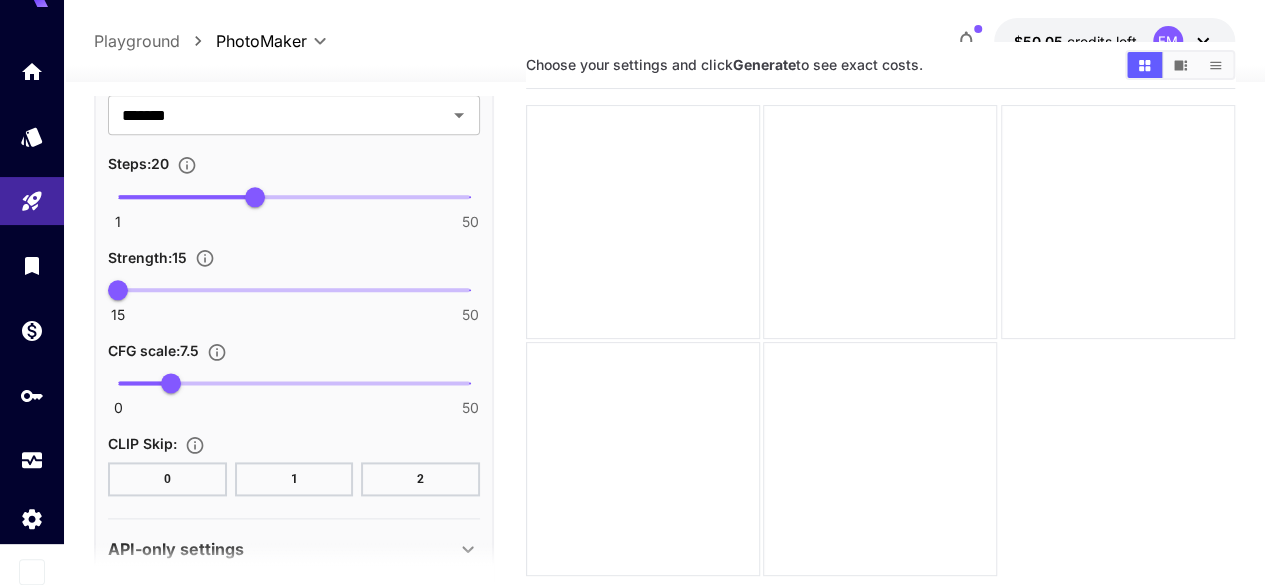 scroll, scrollTop: 1212, scrollLeft: 0, axis: vertical 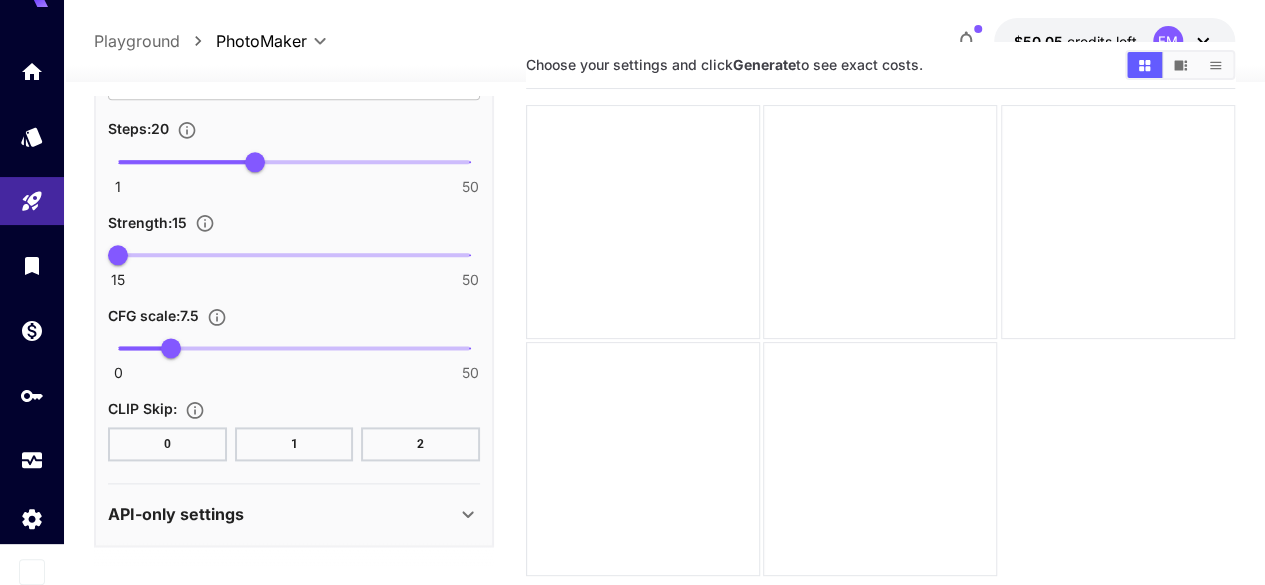 click on "API-only settings" at bounding box center [282, 514] 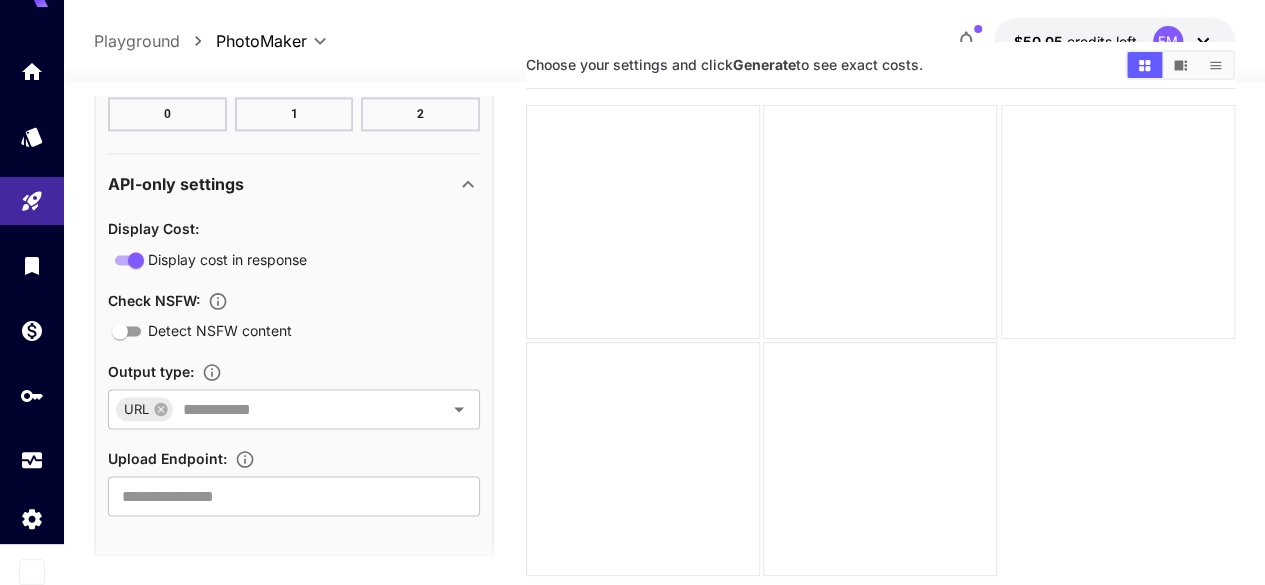 scroll, scrollTop: 1552, scrollLeft: 0, axis: vertical 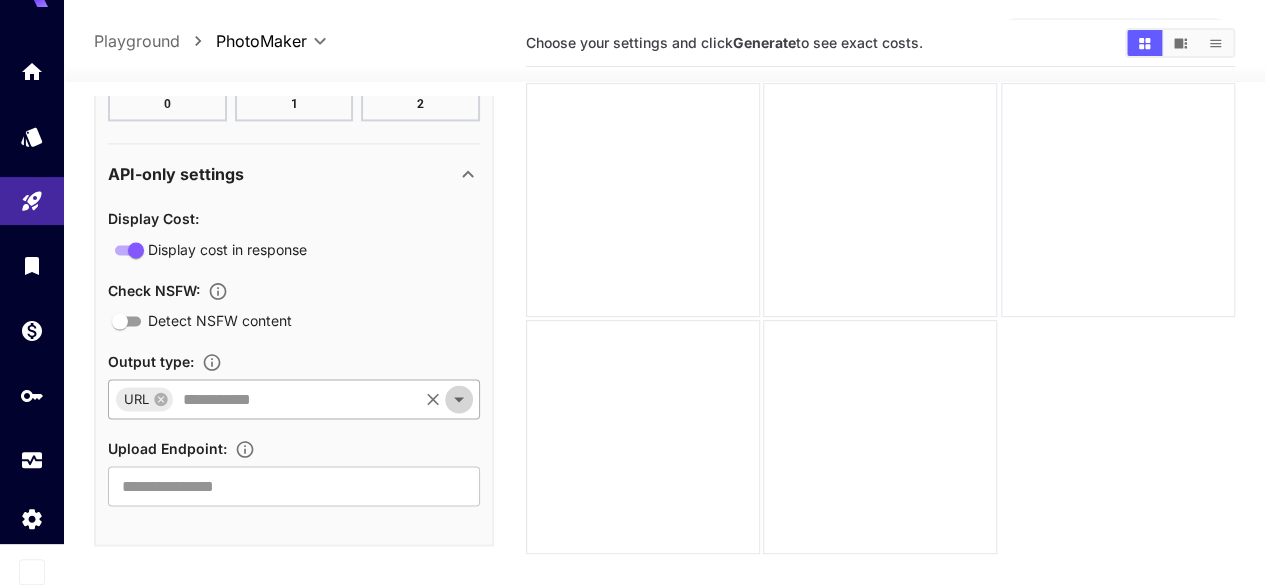 click 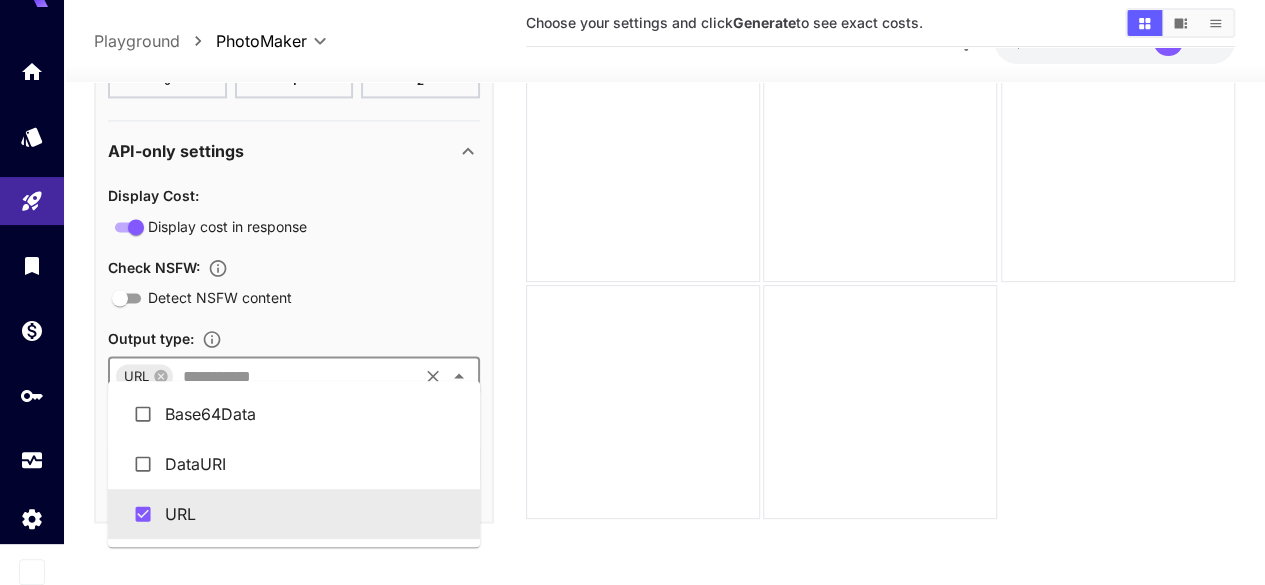 scroll, scrollTop: 158, scrollLeft: 0, axis: vertical 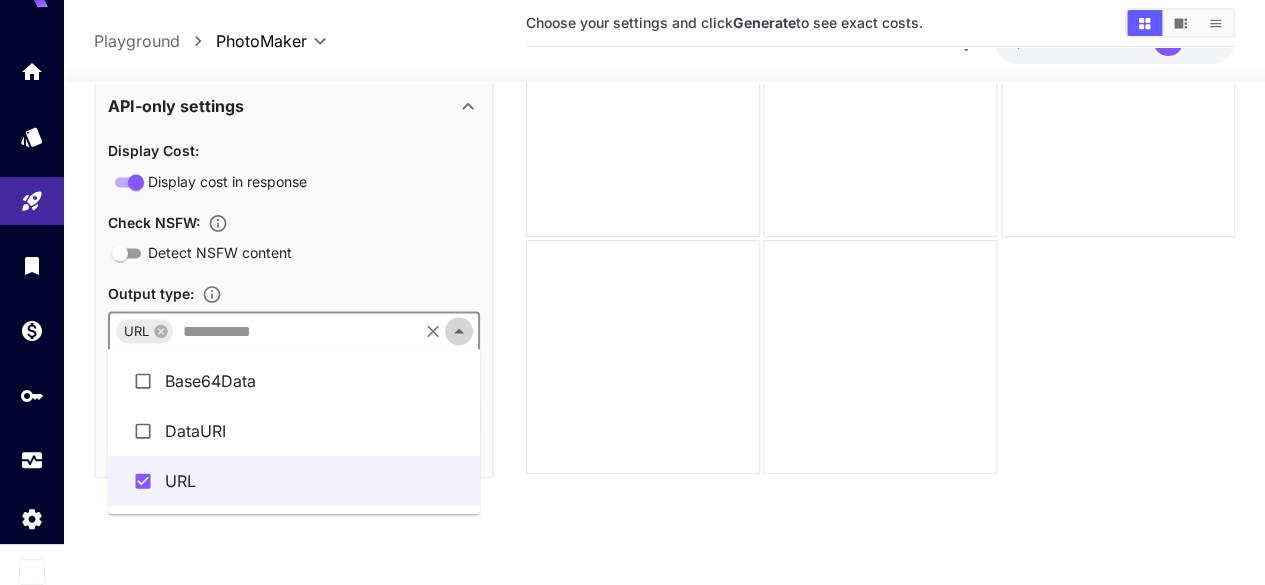 click 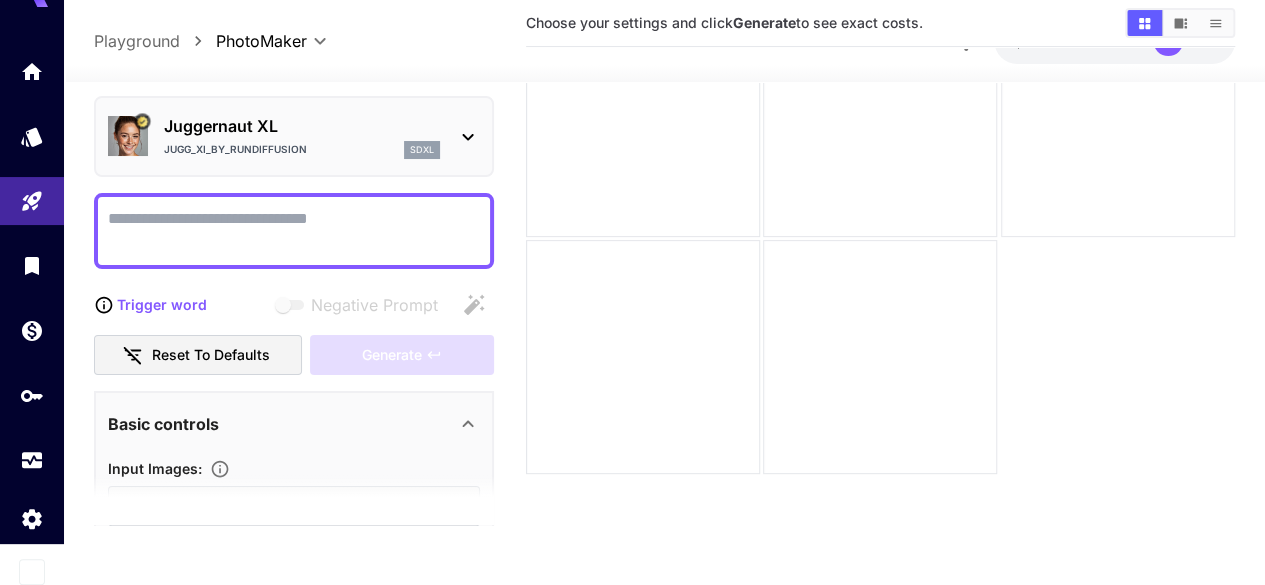 scroll, scrollTop: 0, scrollLeft: 0, axis: both 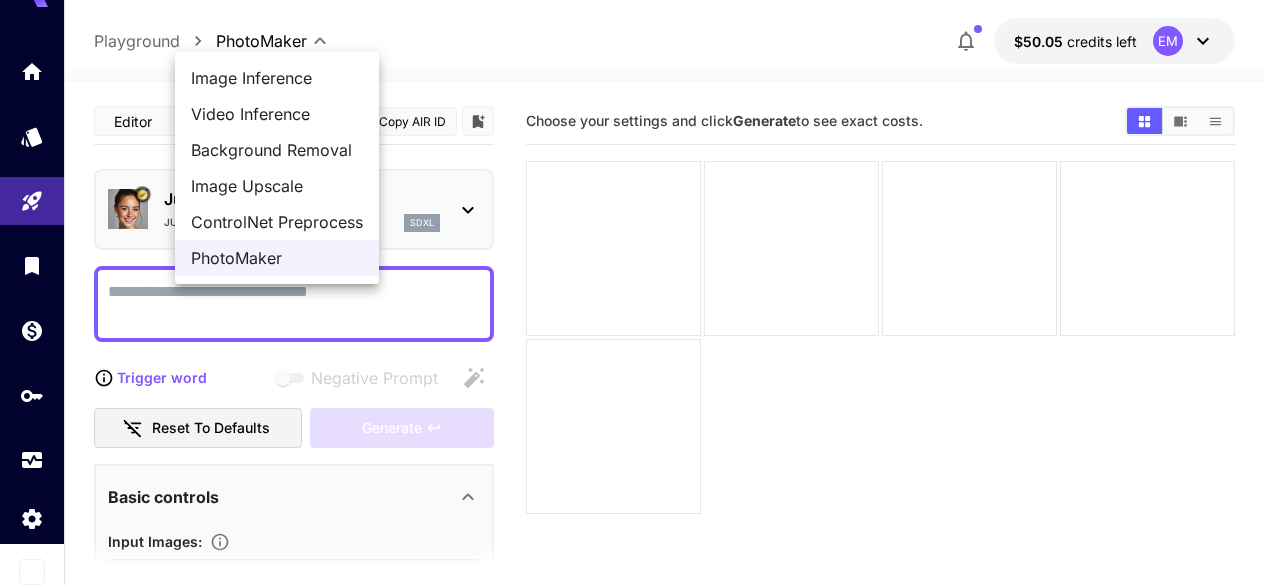 click on "**********" at bounding box center (640, 371) 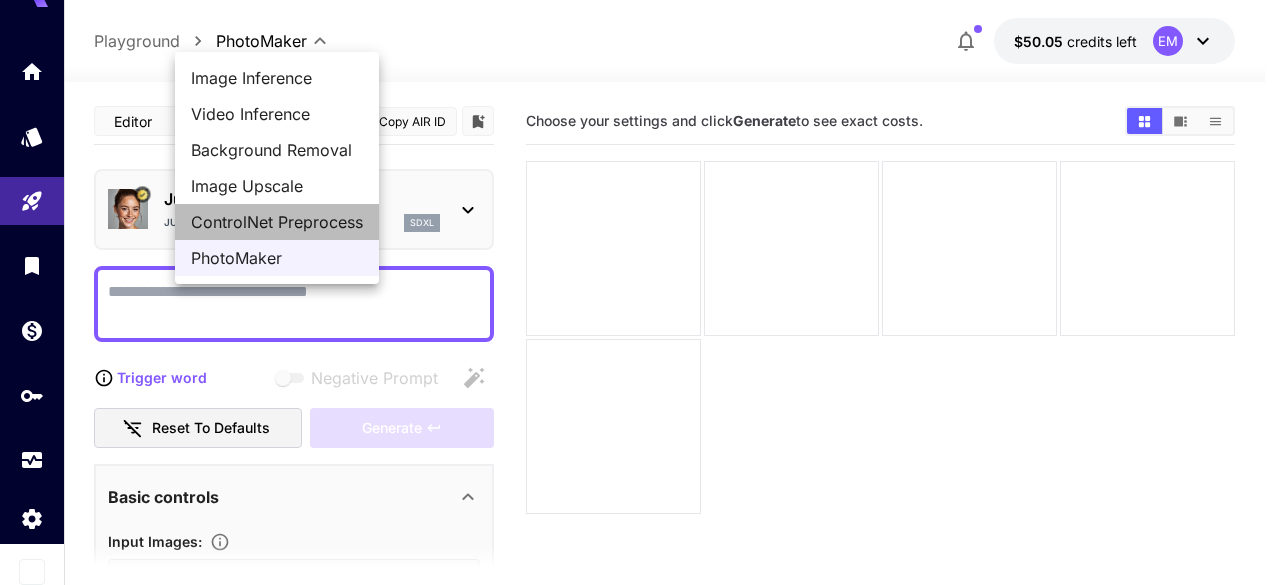 click on "ControlNet Preprocess" at bounding box center (277, 222) 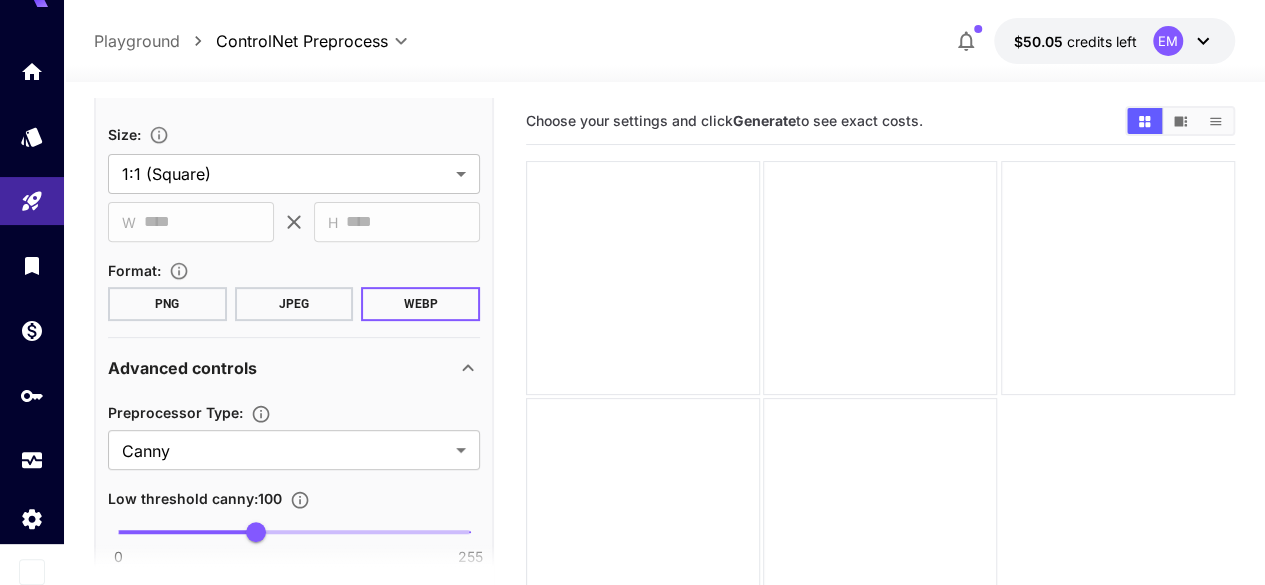 scroll, scrollTop: 514, scrollLeft: 0, axis: vertical 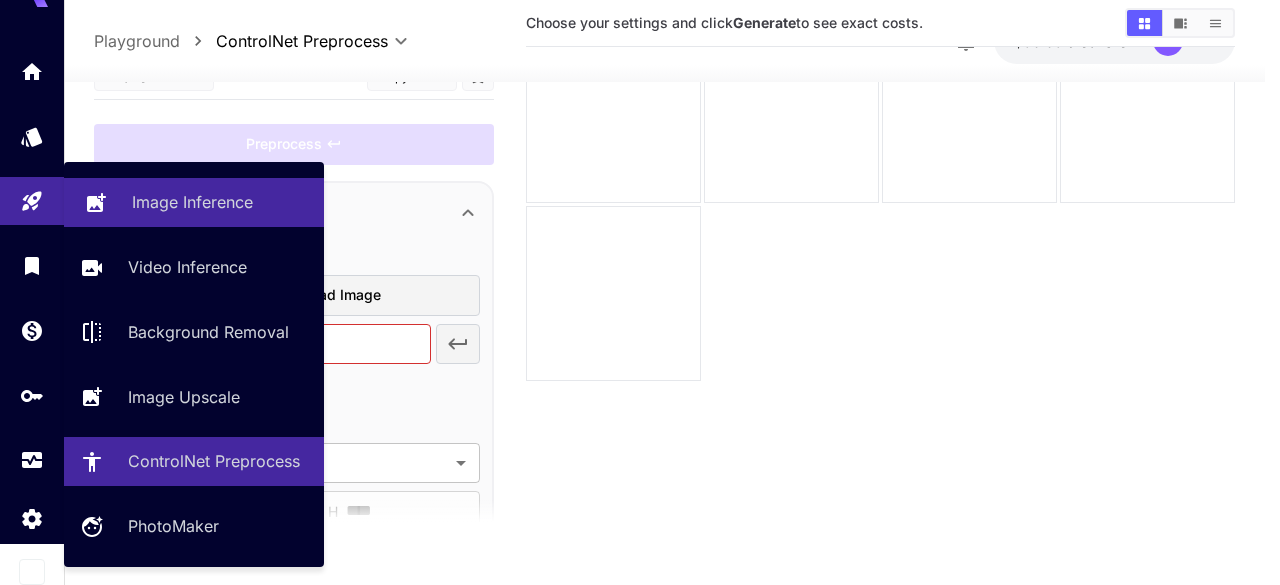 click on "Image Inference" at bounding box center [192, 202] 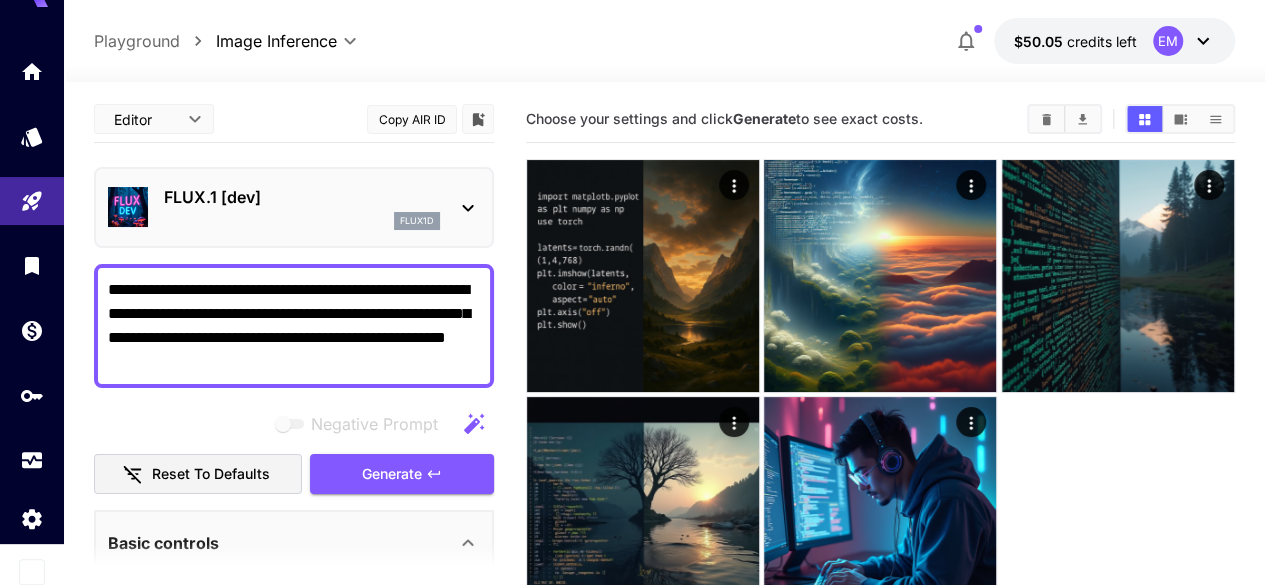 scroll, scrollTop: 0, scrollLeft: 0, axis: both 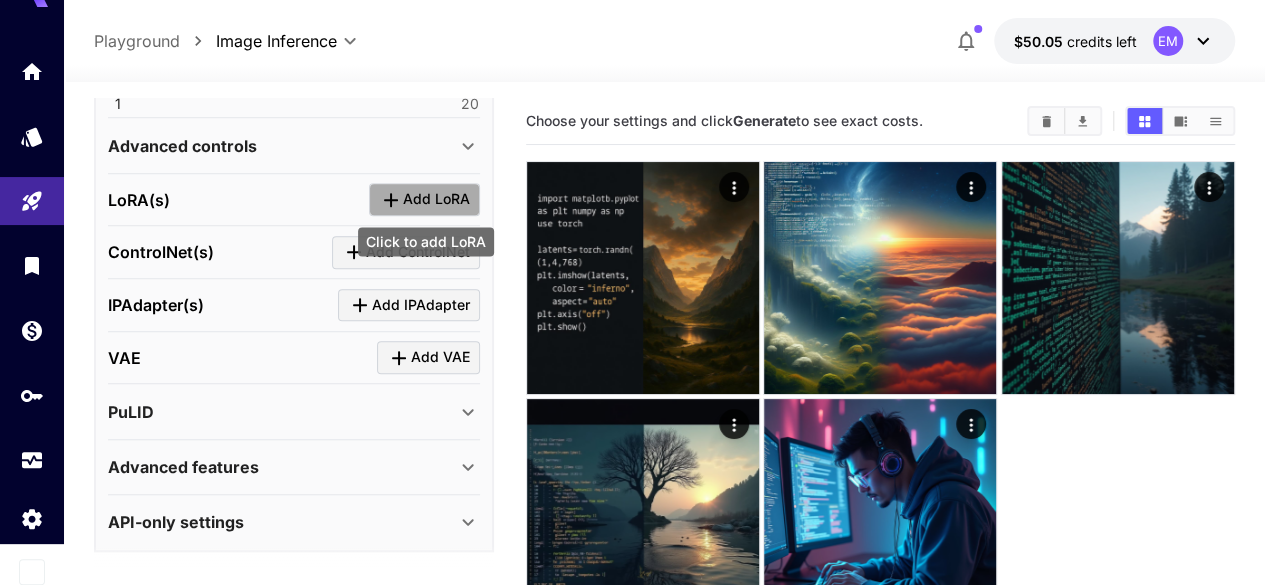 click on "Add LoRA" at bounding box center (436, 199) 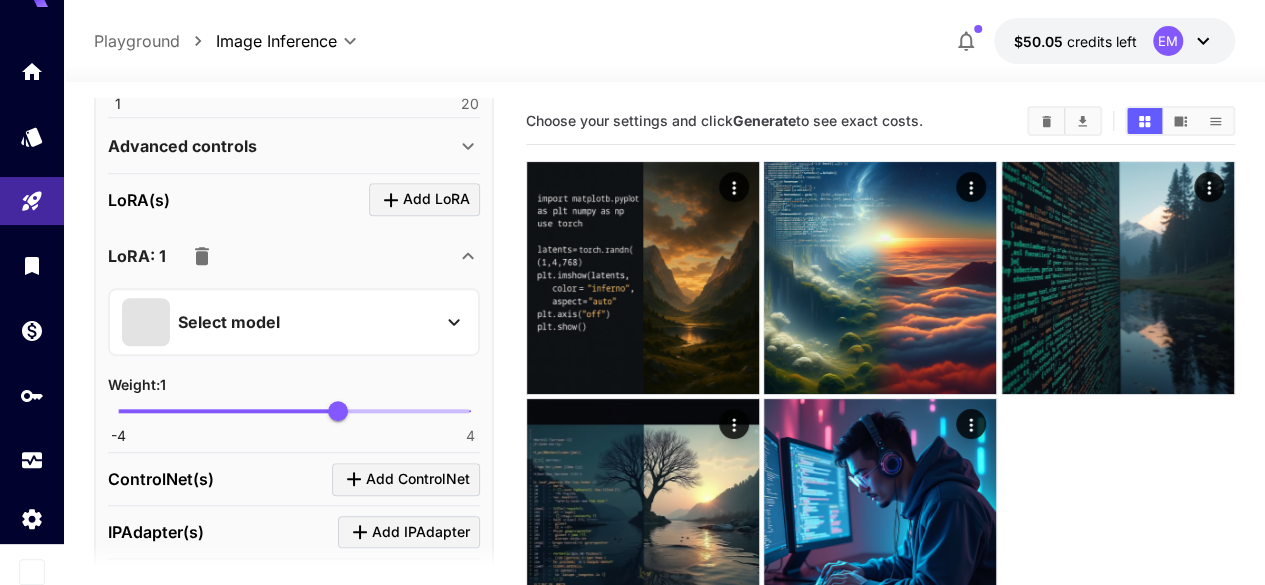 click 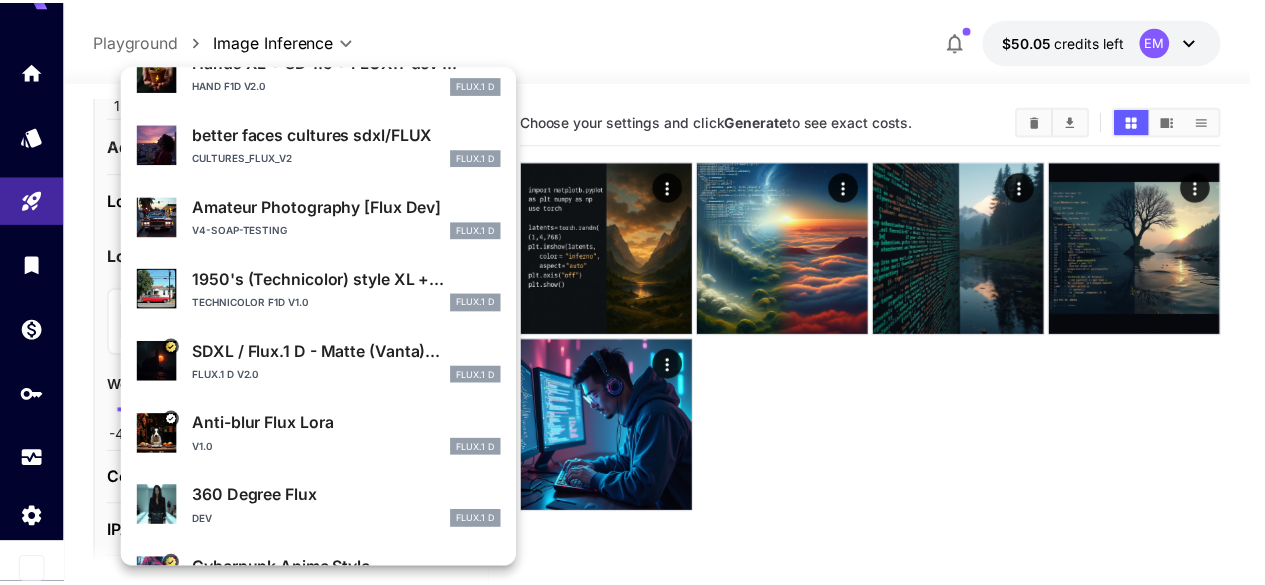 scroll, scrollTop: 376, scrollLeft: 0, axis: vertical 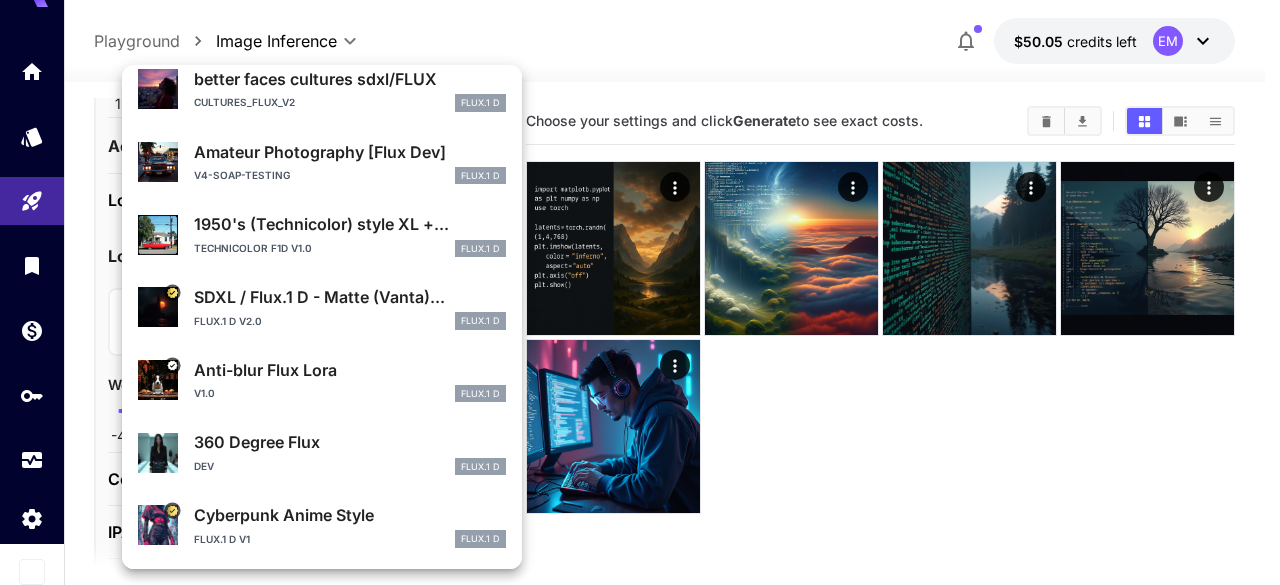 click at bounding box center [640, 292] 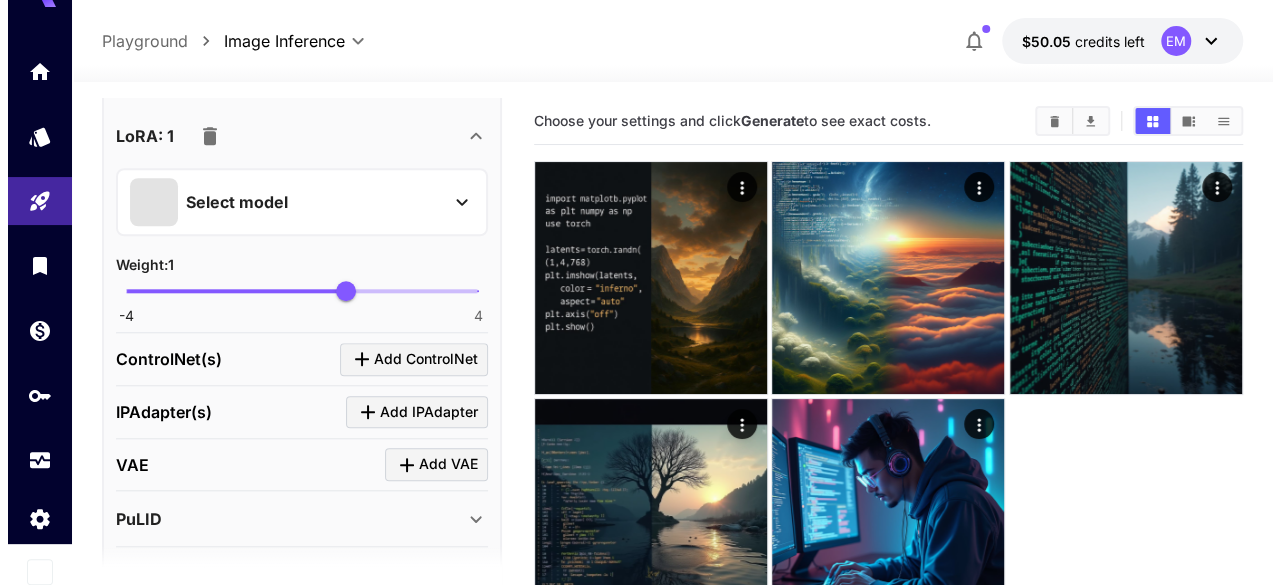 scroll, scrollTop: 890, scrollLeft: 0, axis: vertical 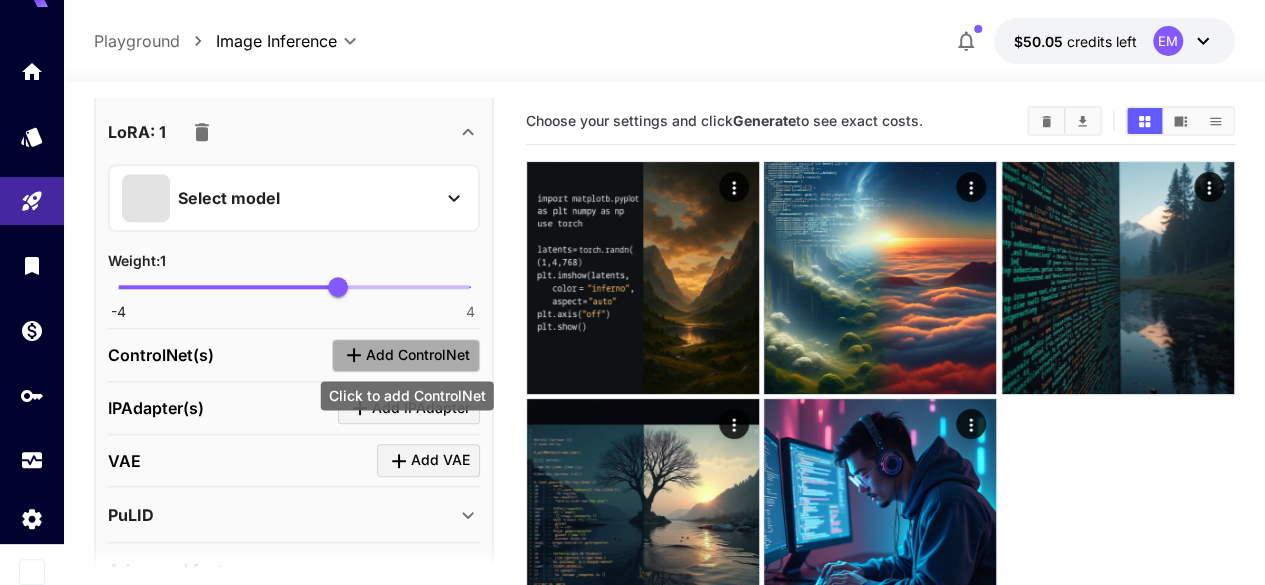 click on "Add ControlNet" at bounding box center (418, 355) 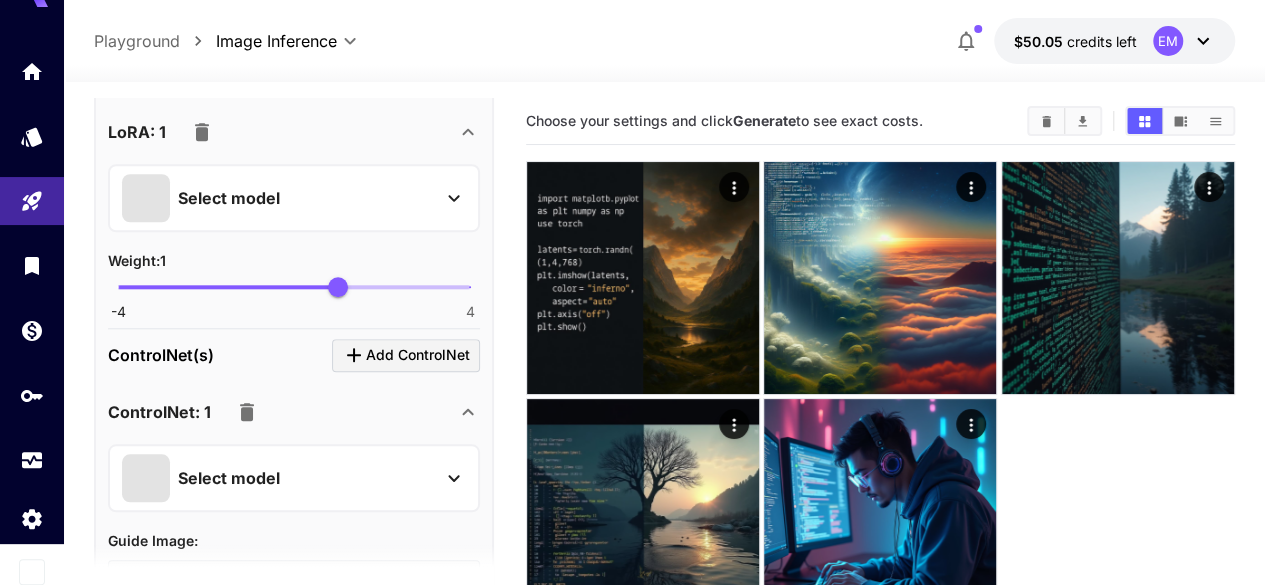 click on "Select model" at bounding box center (278, 478) 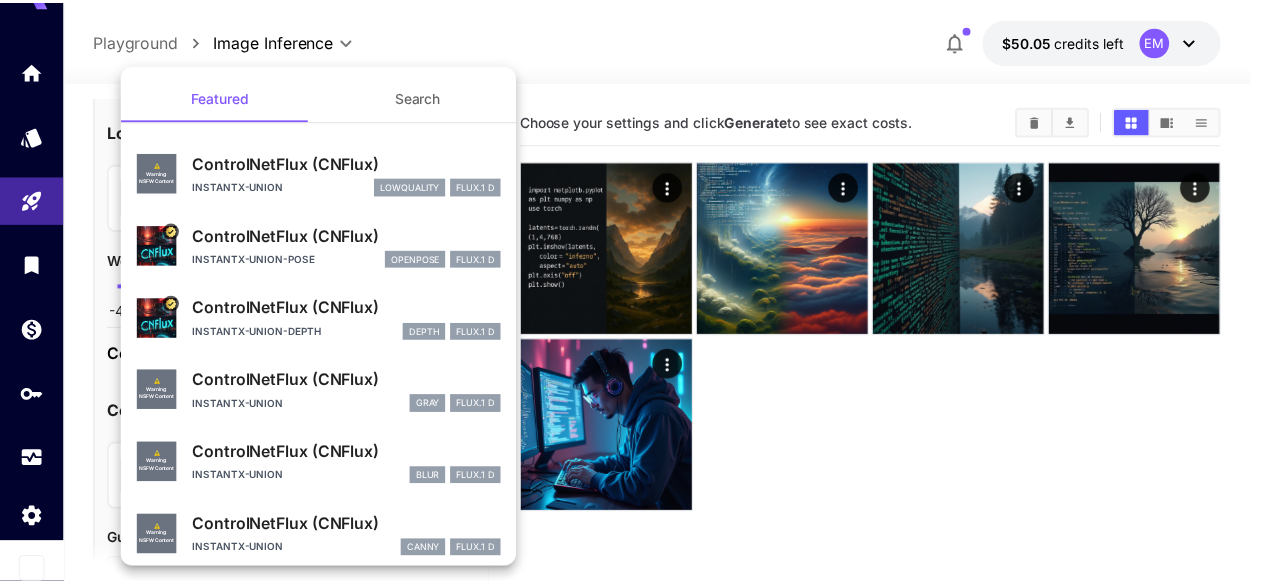 scroll, scrollTop: 84, scrollLeft: 0, axis: vertical 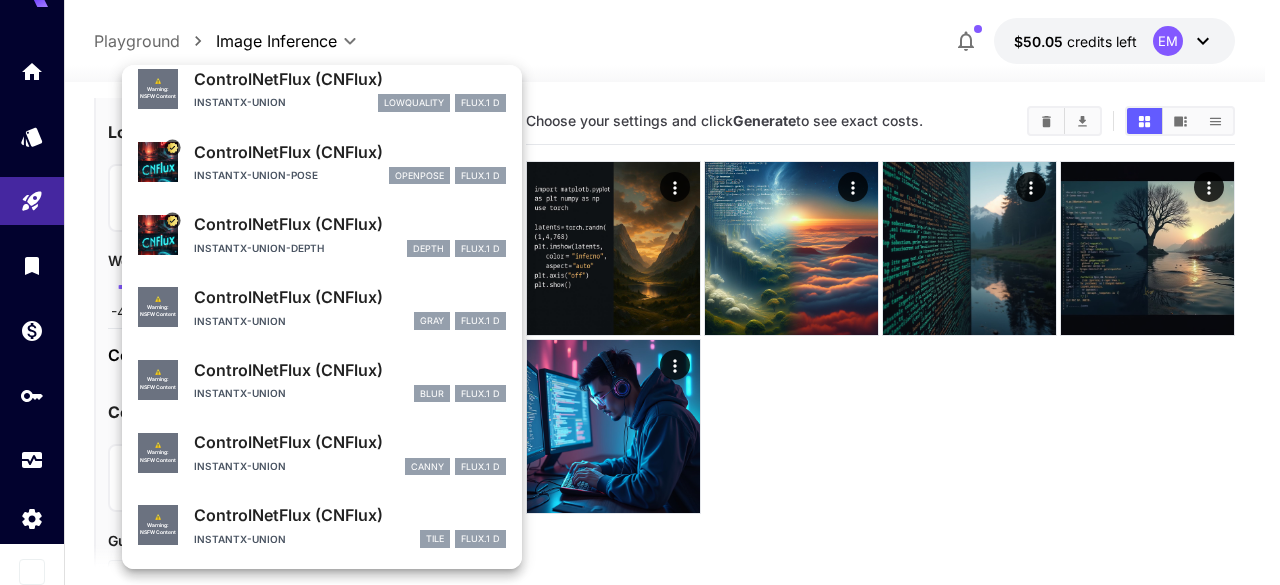 click at bounding box center [640, 292] 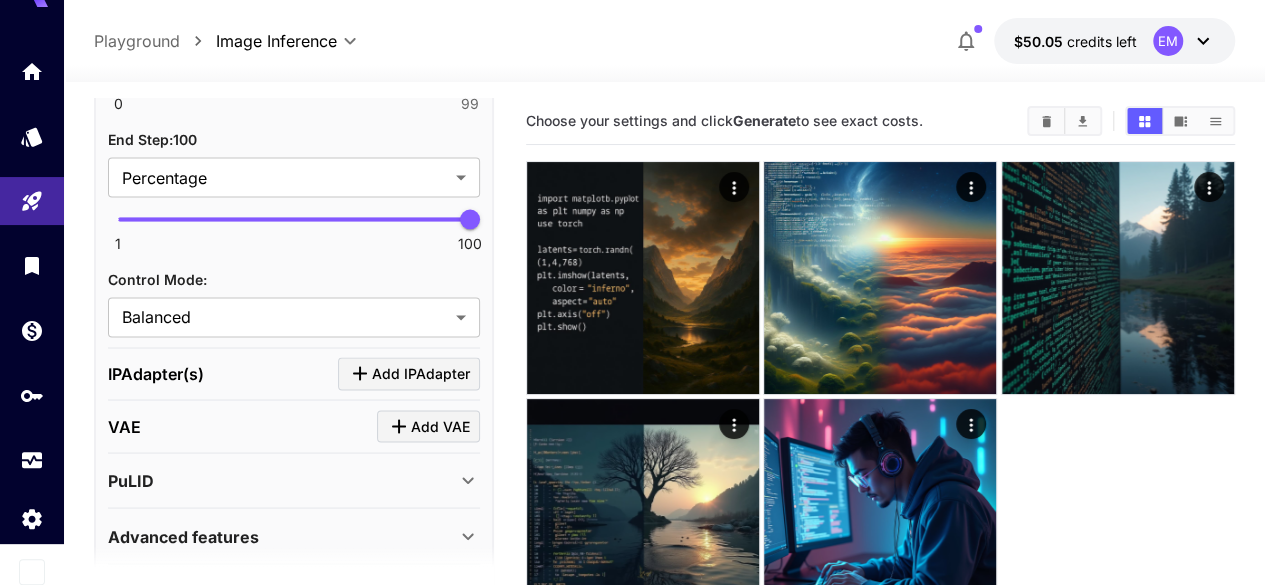 scroll, scrollTop: 1728, scrollLeft: 0, axis: vertical 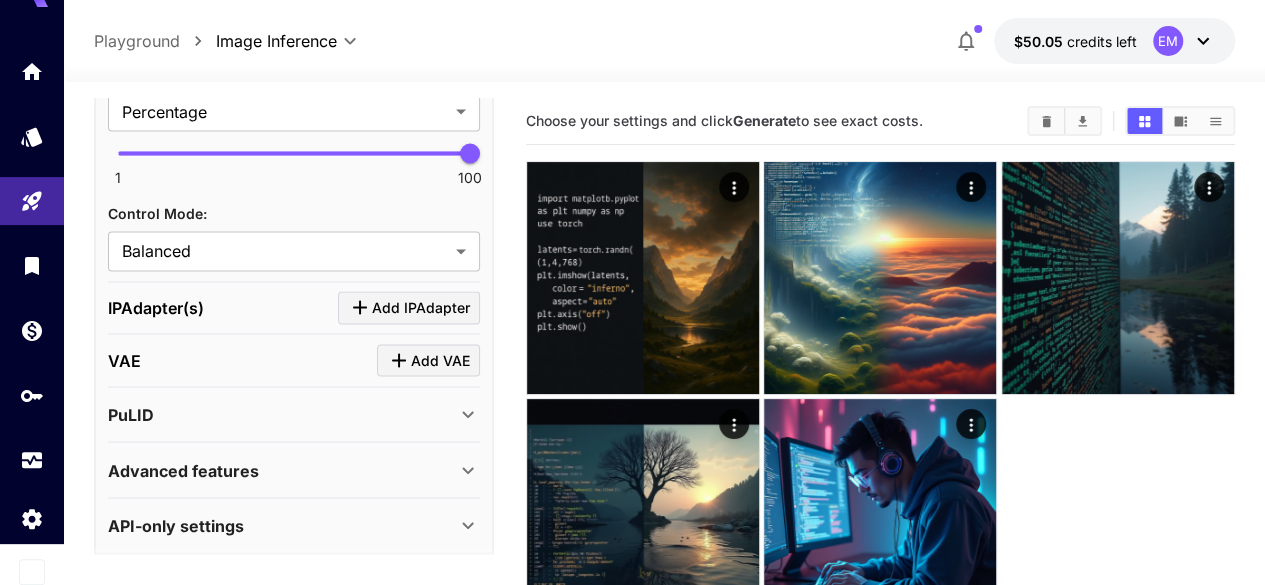 click on "API-only settings" at bounding box center (282, 525) 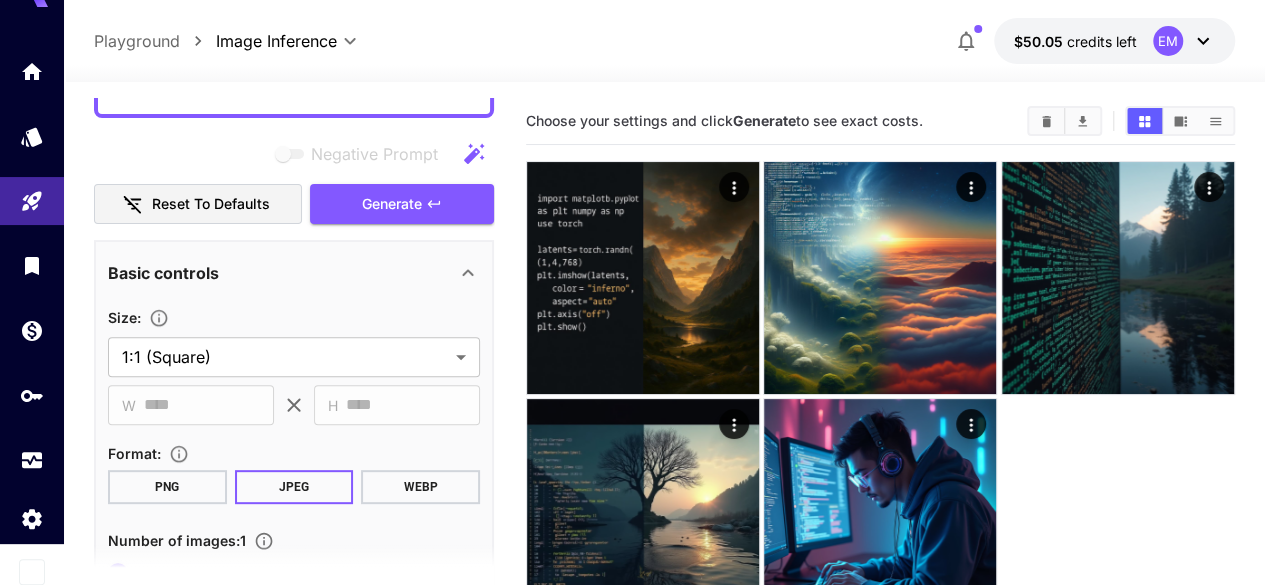 scroll, scrollTop: 0, scrollLeft: 0, axis: both 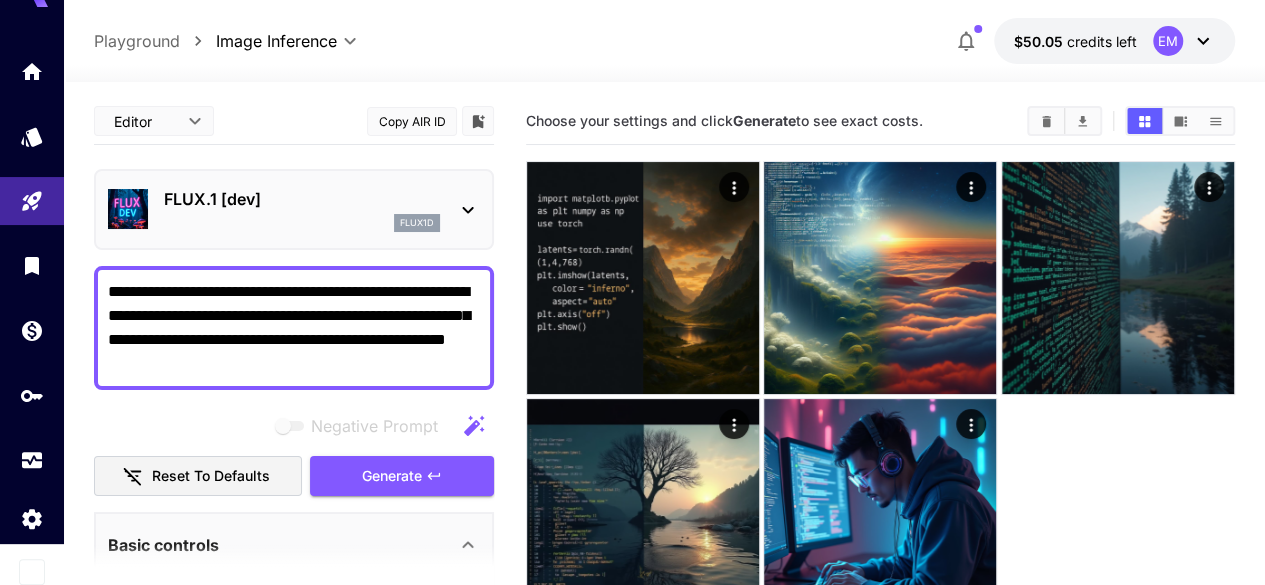 click 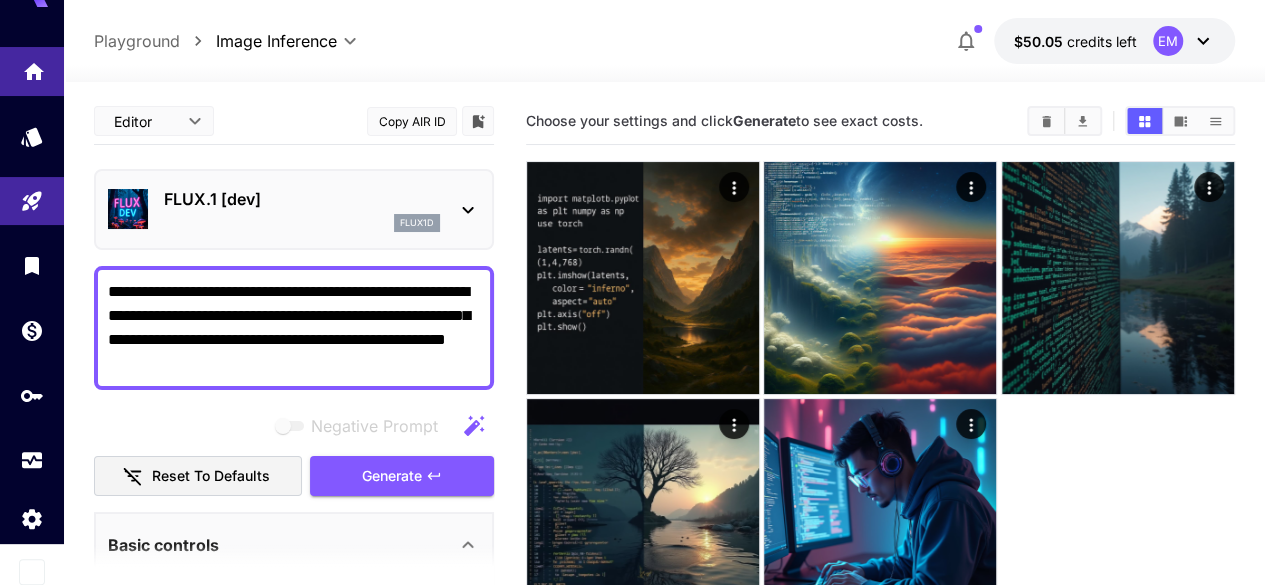 click at bounding box center [32, 71] 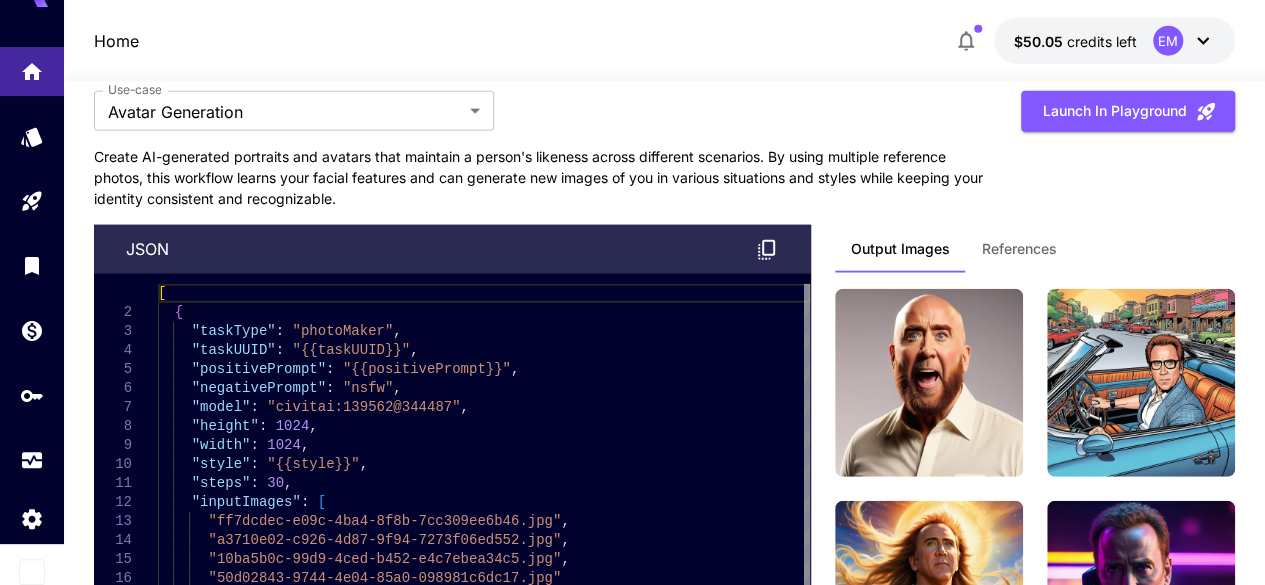 scroll, scrollTop: 6119, scrollLeft: 0, axis: vertical 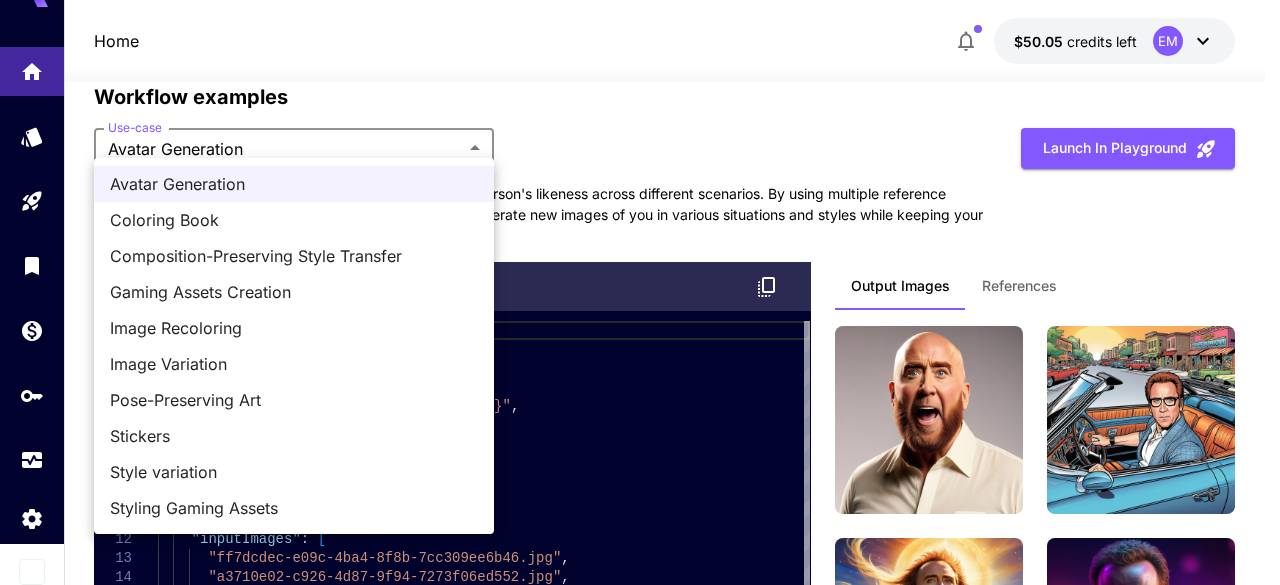 click on "Home $50.05    credits left  EM Make your first image Completed 2 Set up billing Add Payment Method 3 Create an API key Generate your api key 4 Integrate Runware Read the docs Welcome to Runware! Check out your usage stats and API key performance at a glance. Explore featured models, dive into workflow examples, review platform updates, or get help when you need it. NEW Now supporting video! Run the best video models, at much lower cost. Save up to $500 for every 1000 Kling assets. 2 Test drive the best video models Featured models New releases MiniMax KlingAI ByteDance Google Veo PixVerse Vidu Launch in Playground minimax:3@1                             MiniMax 02 Hailuo Most polished and dynamic model with vibrant, theatrical visuals and fluid motion. Ideal for viral content and commercial-style footage. Launch in Playground bytedance:2@1                             Seedance 1.0 Pro Launch in Playground bytedance:1@1                             Seedance 1.0 Lite Launch in Playground klingai:5@3" at bounding box center (640, -2374) 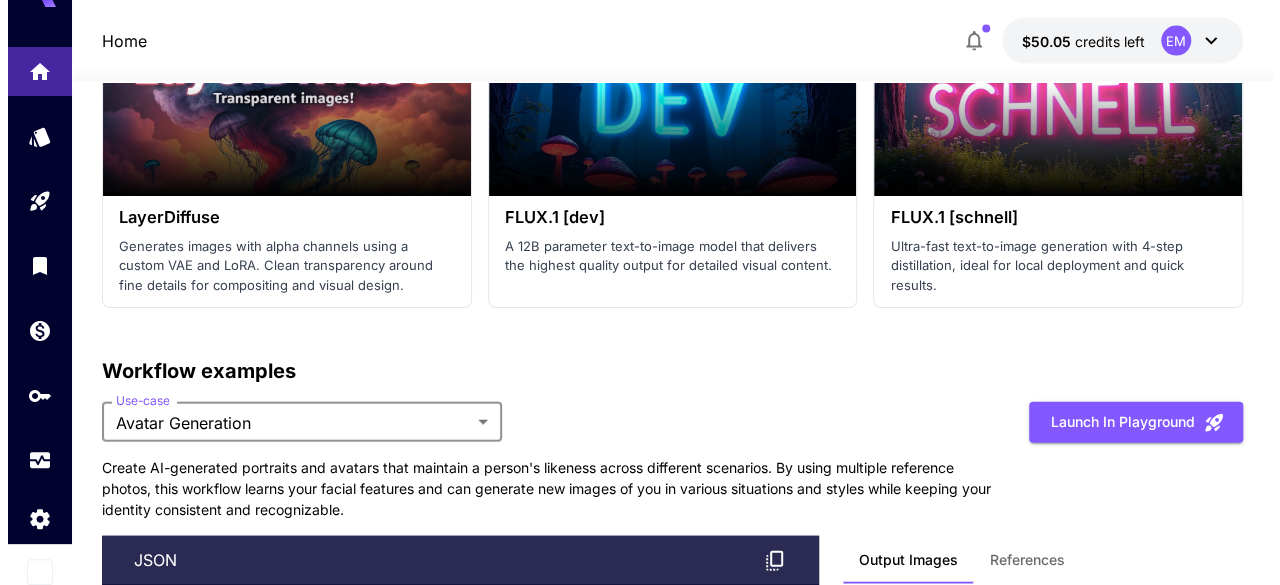 scroll, scrollTop: 5841, scrollLeft: 0, axis: vertical 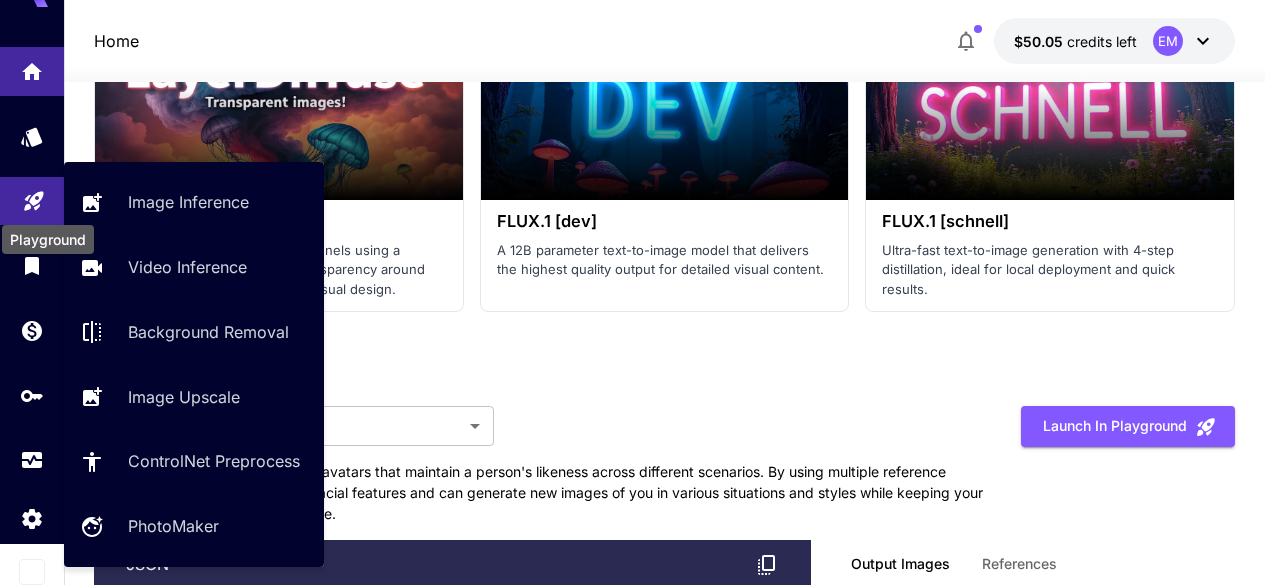 click 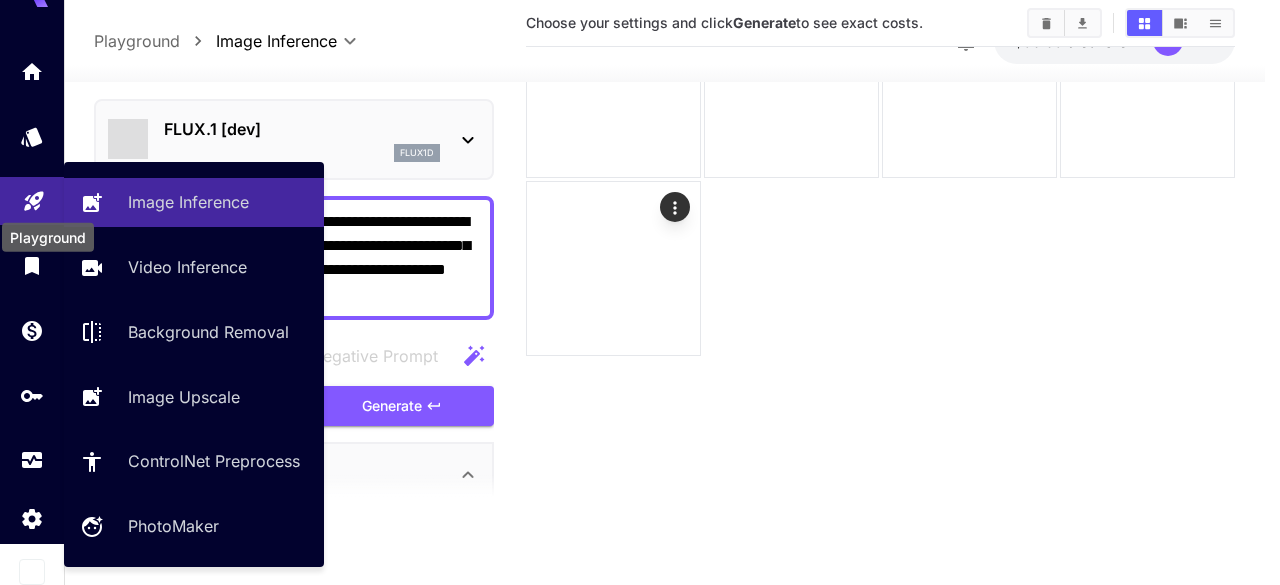 scroll, scrollTop: 158, scrollLeft: 0, axis: vertical 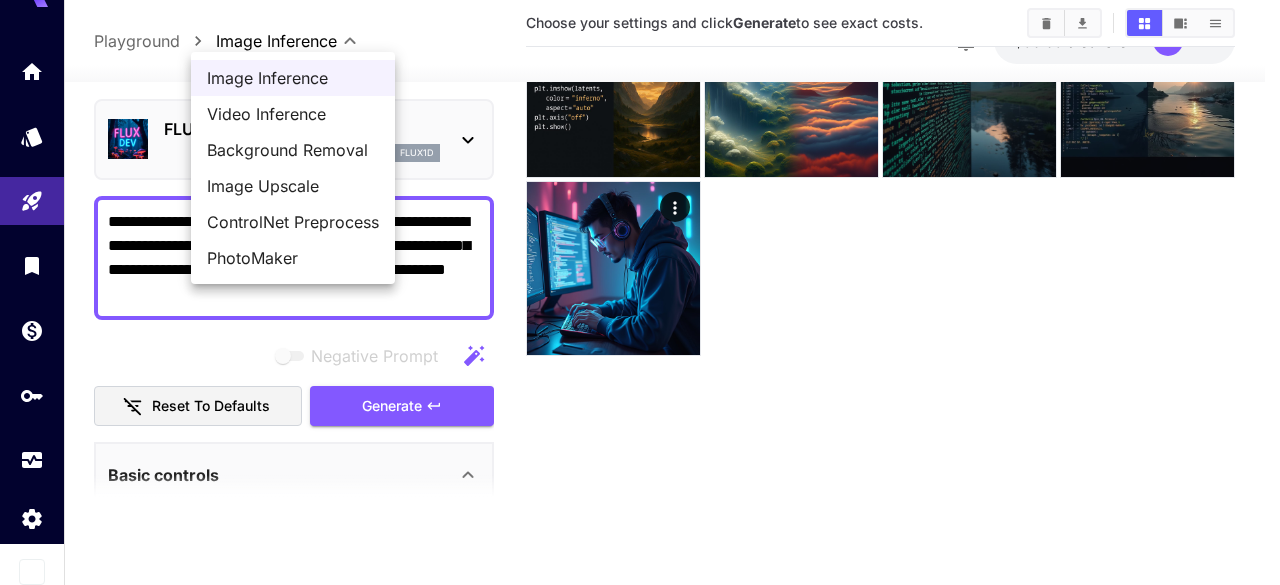 click on "**********" at bounding box center [640, 213] 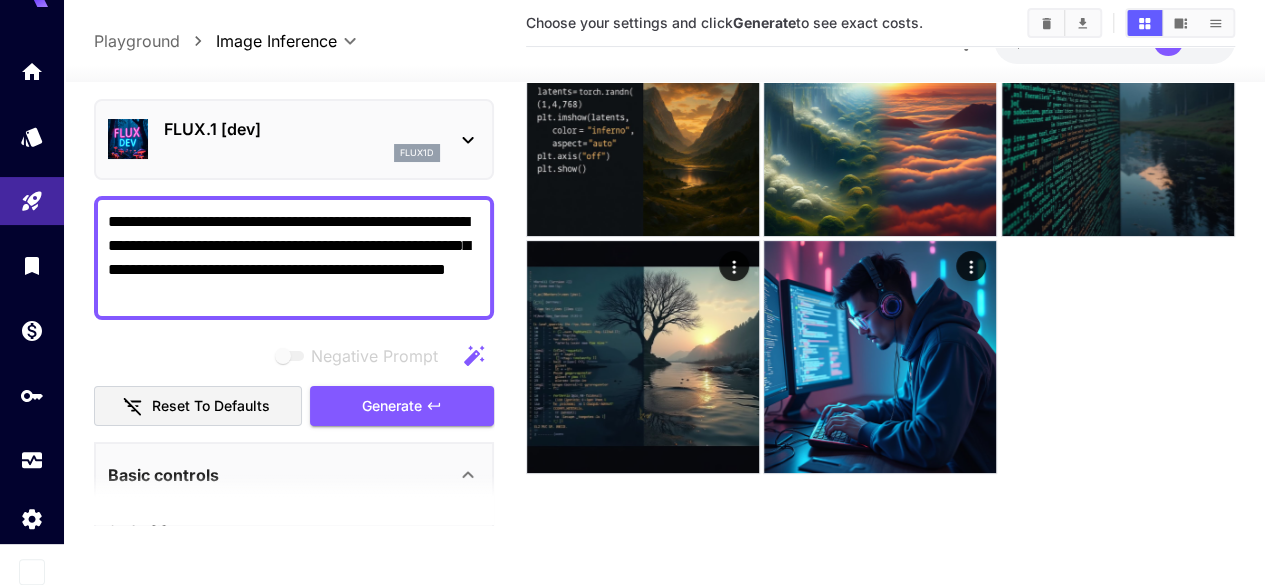 click 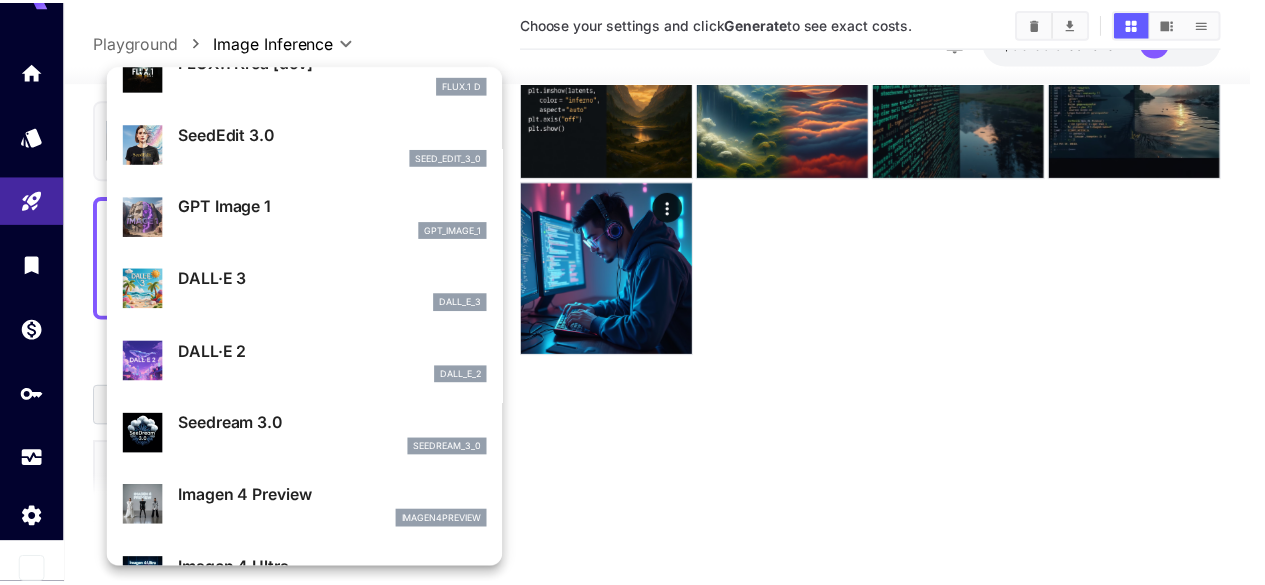 scroll, scrollTop: 0, scrollLeft: 0, axis: both 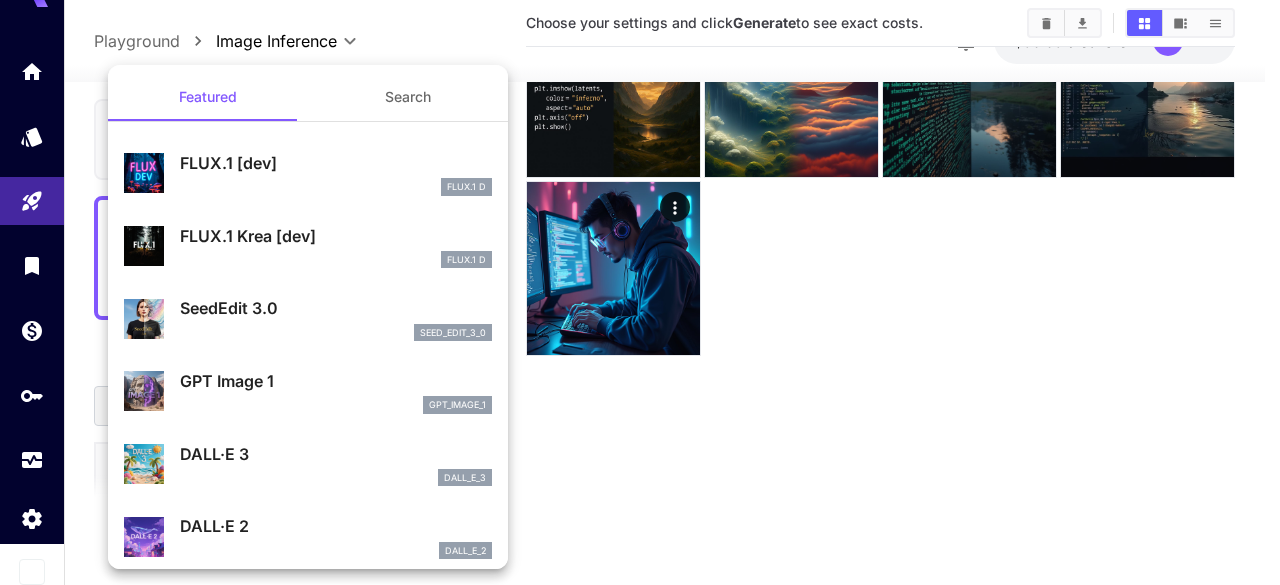 click at bounding box center (640, 292) 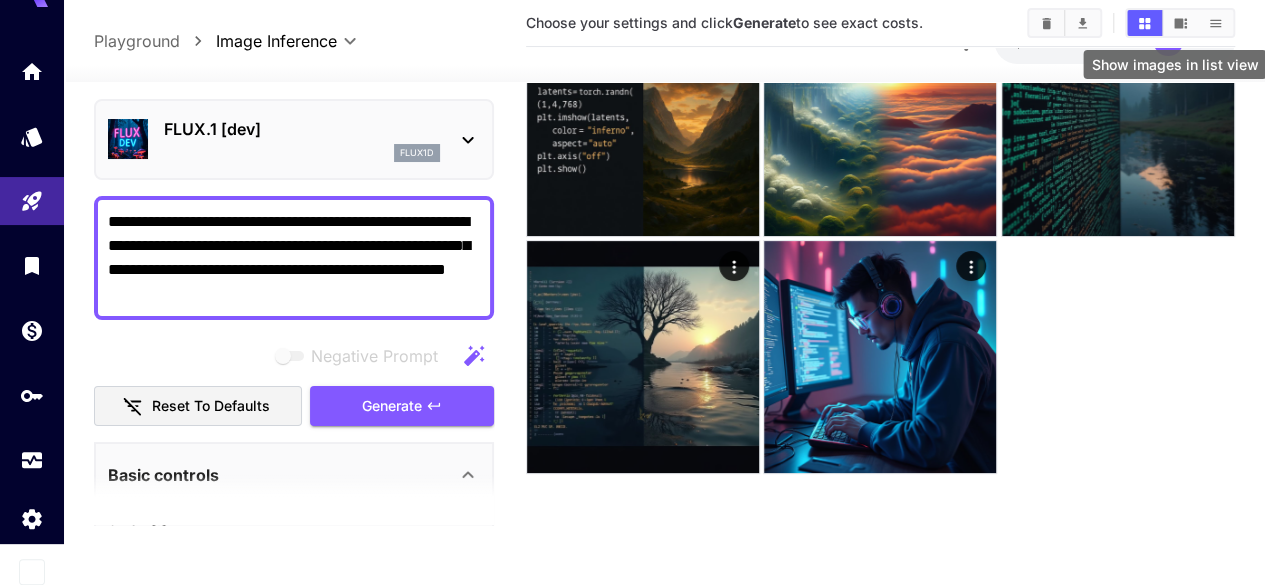 click 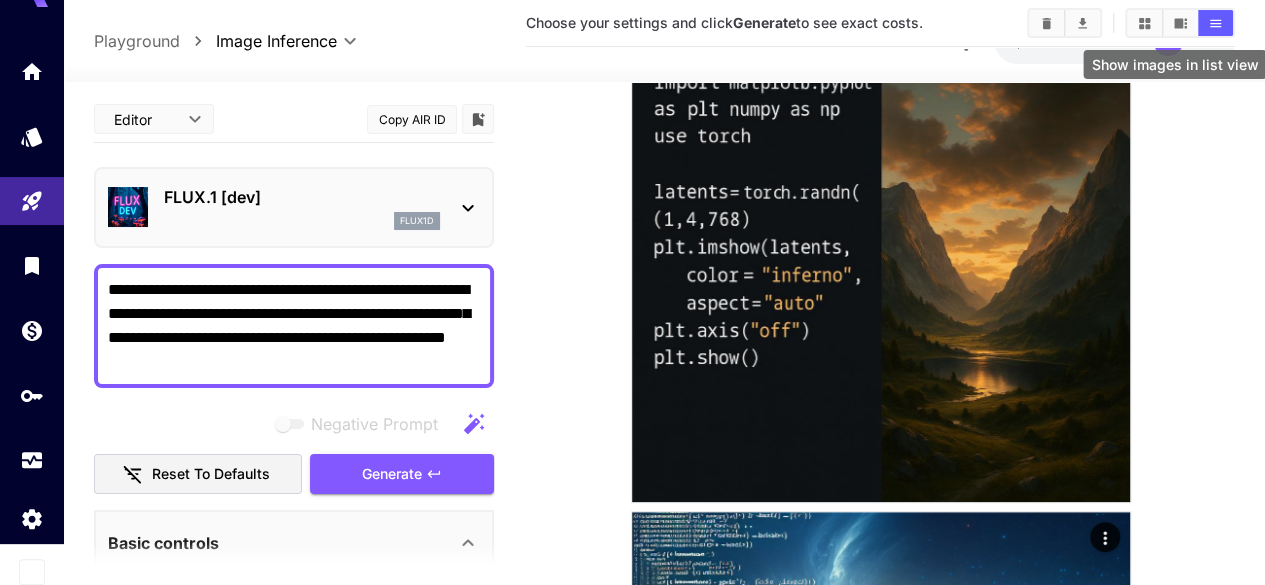 click 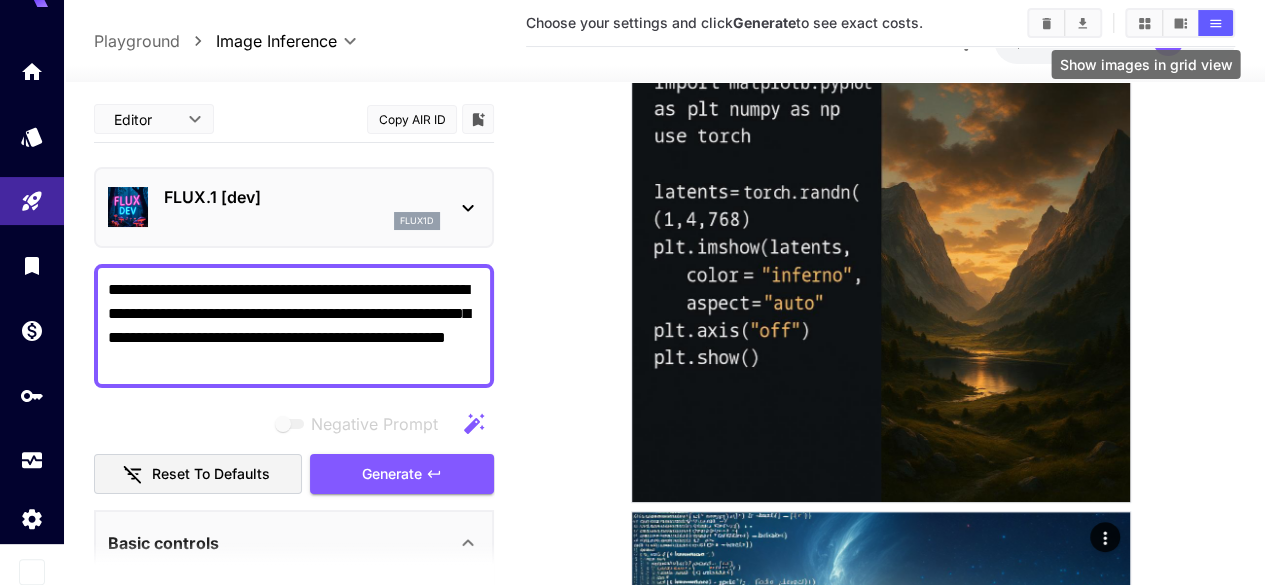 click 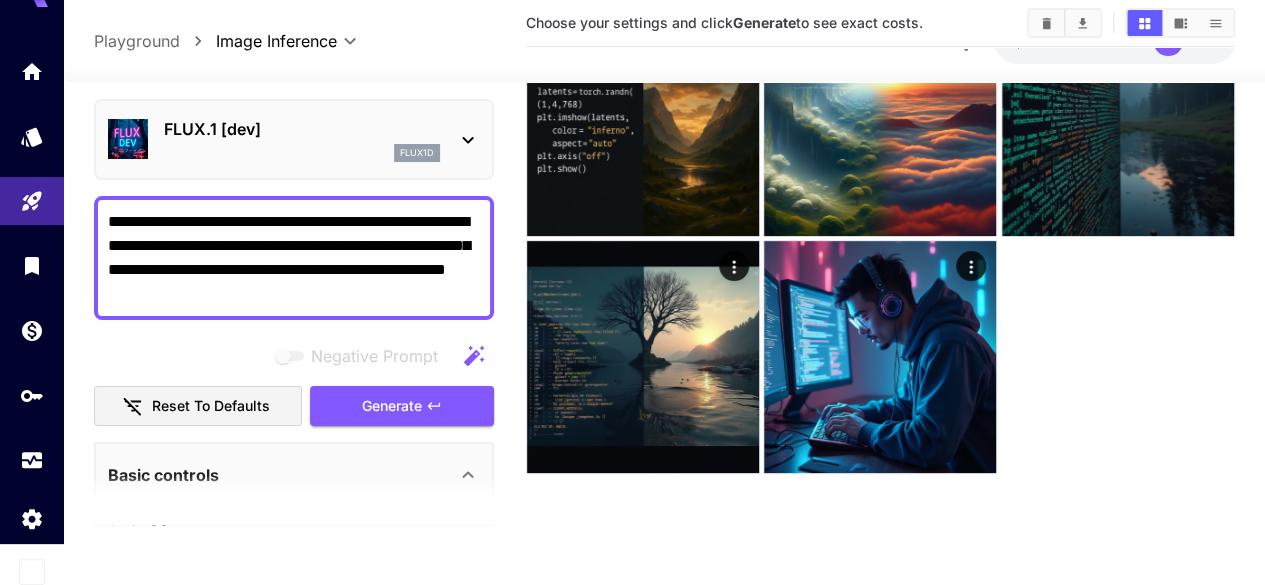 scroll, scrollTop: 0, scrollLeft: 0, axis: both 